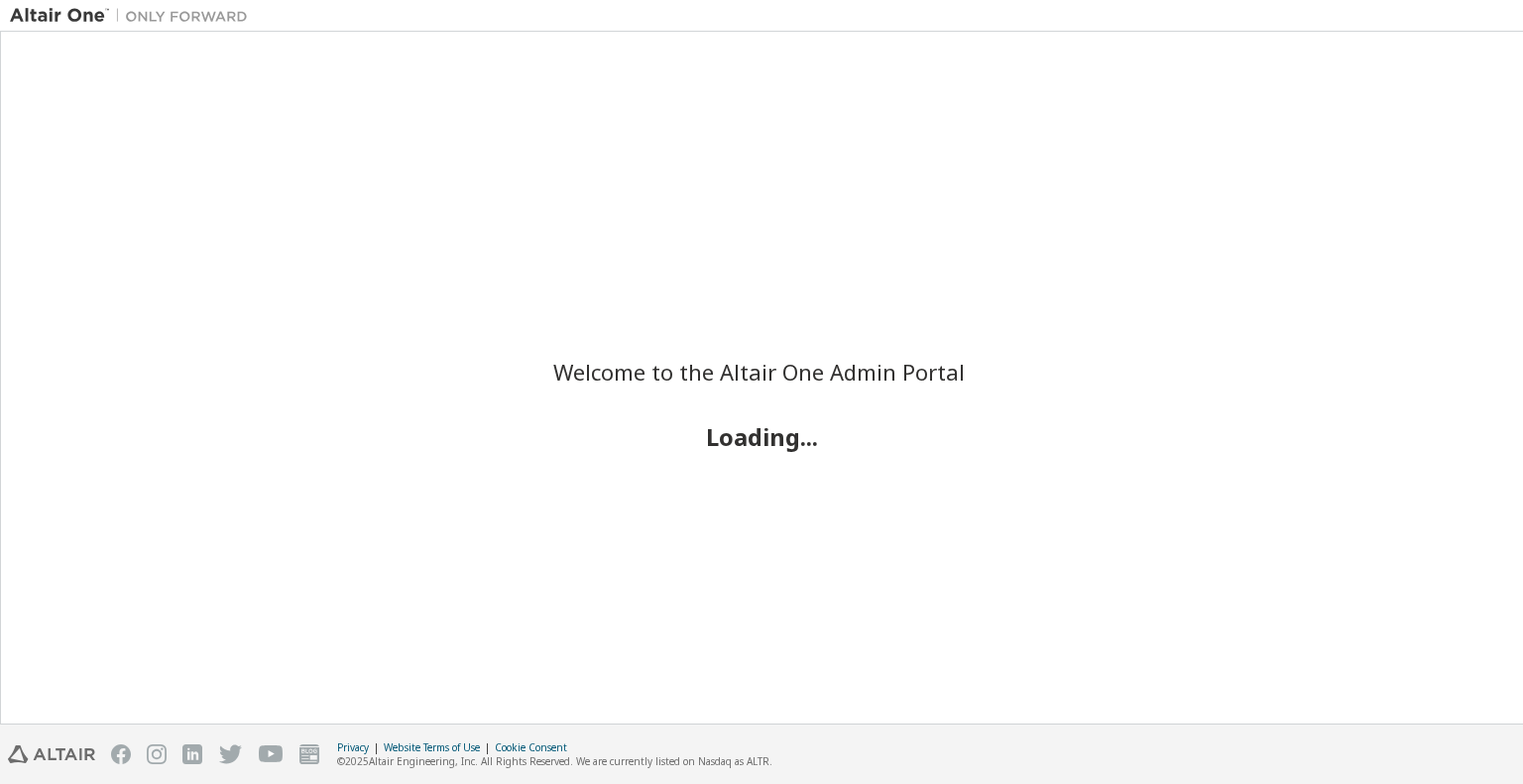scroll, scrollTop: 0, scrollLeft: 0, axis: both 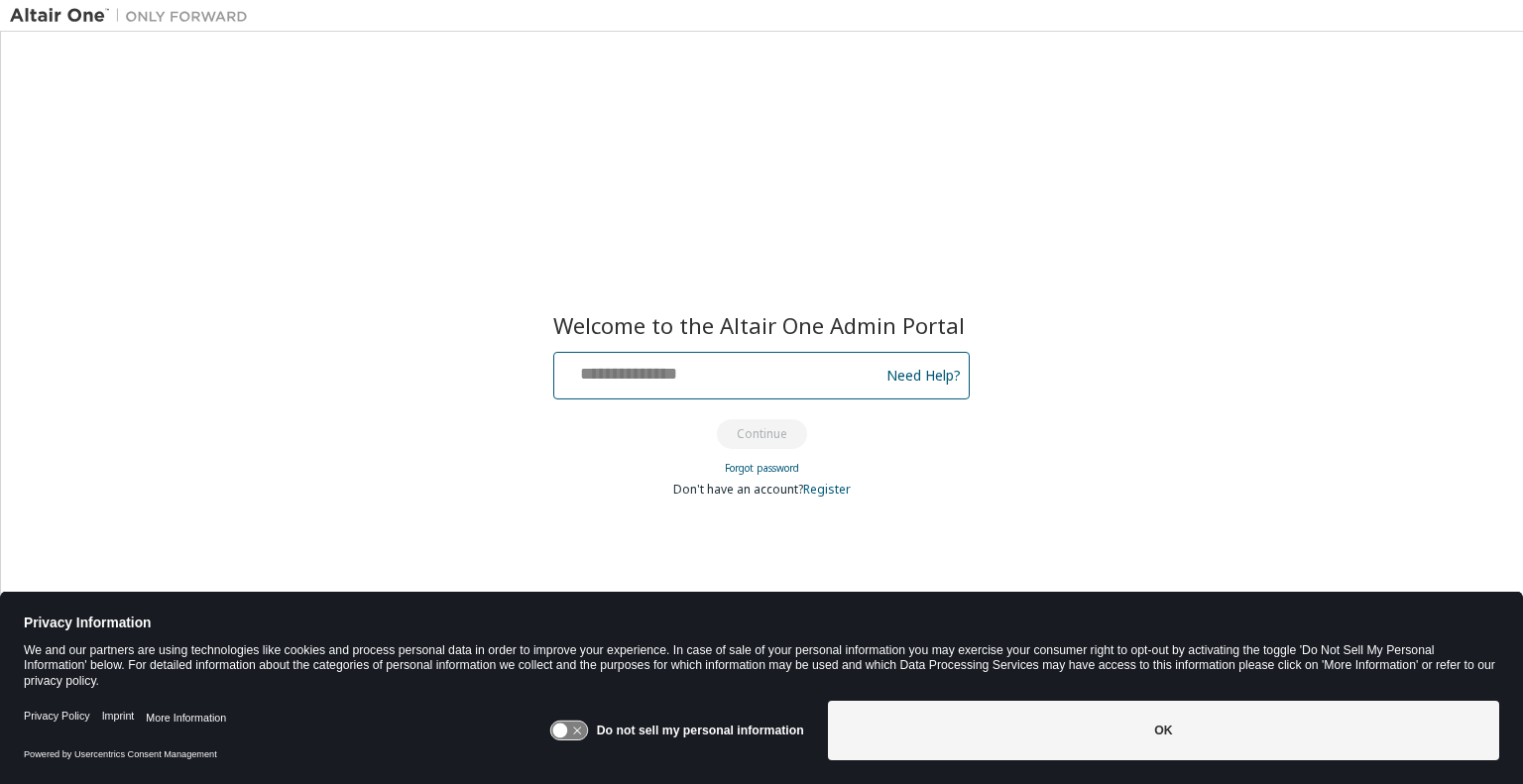 click at bounding box center [719, 371] 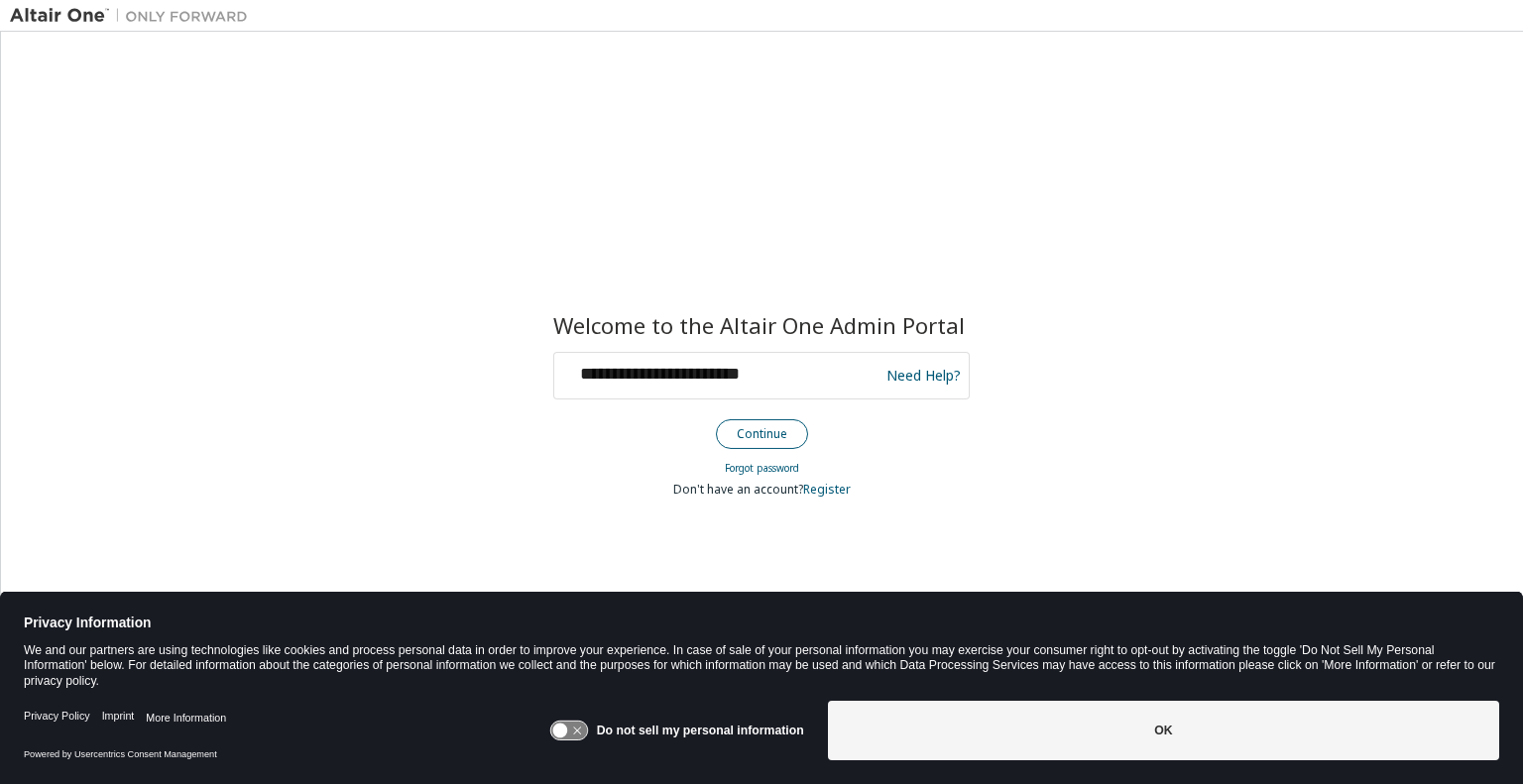 click on "Continue" at bounding box center [762, 434] 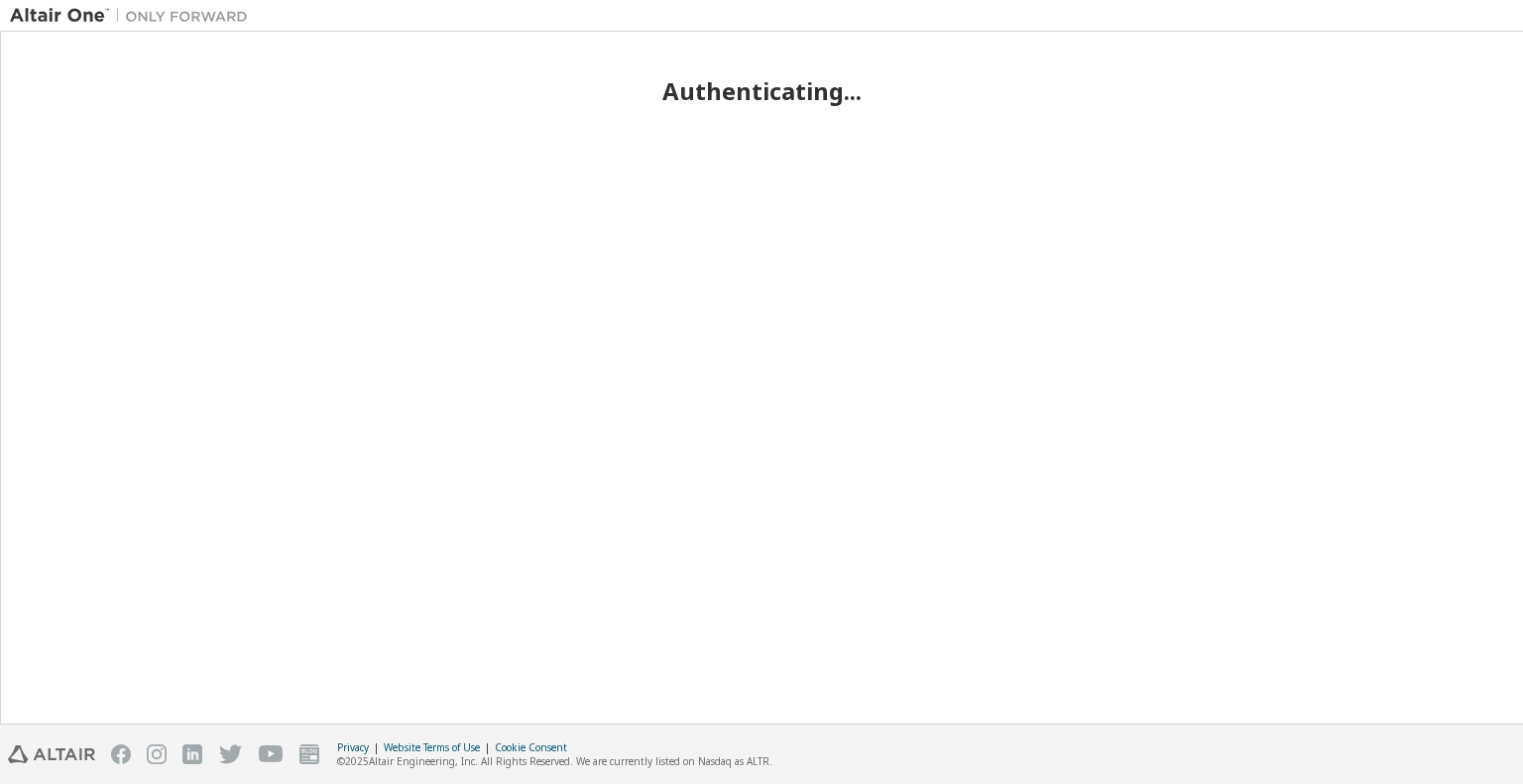 scroll, scrollTop: 0, scrollLeft: 0, axis: both 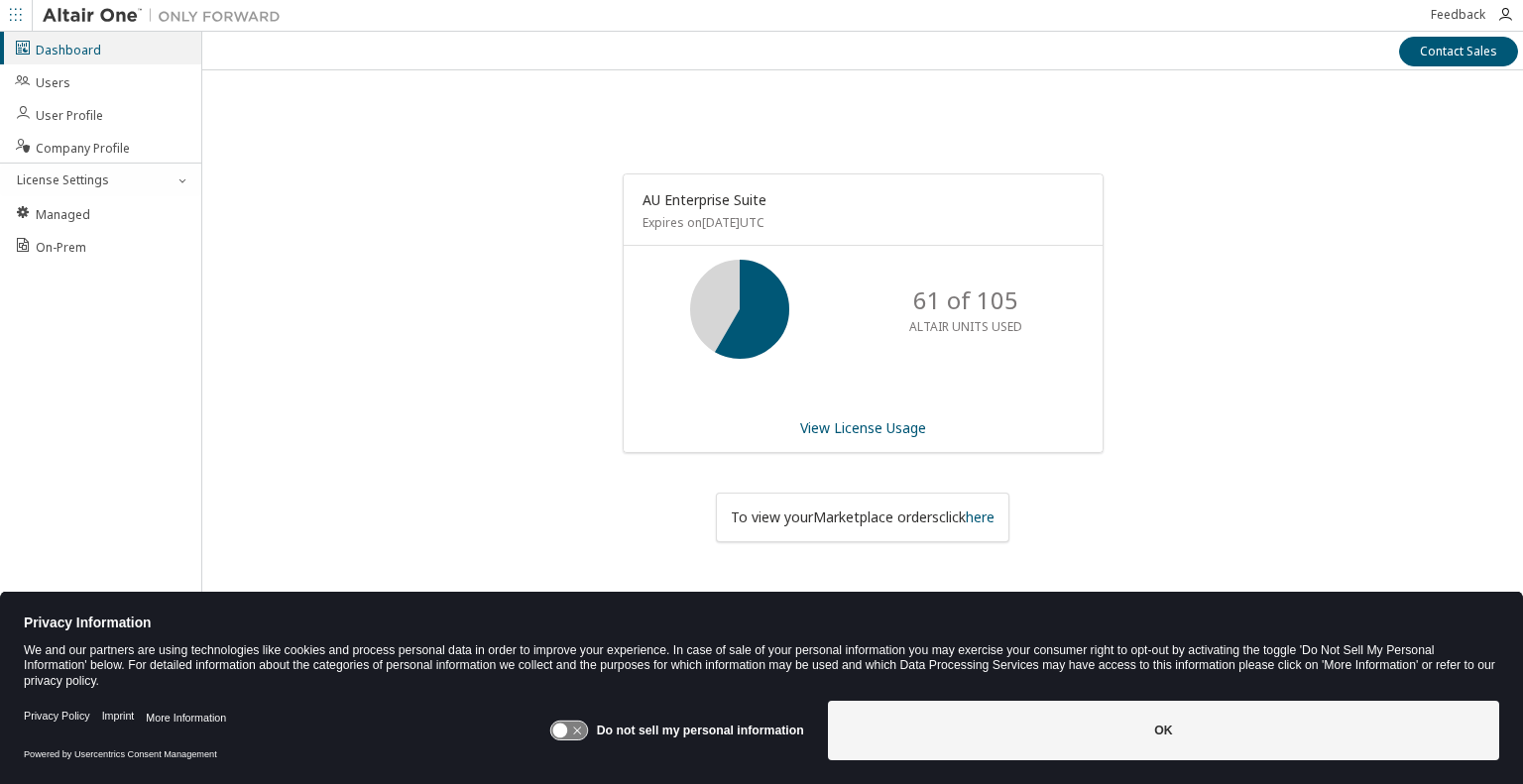 click on "AU Enterprise Suite Expires on  [DATE]  UTC  61 of 105 ALTAIR UNITS USED View License Usage To view your  Marketplace orders  click  here" at bounding box center (863, 358) 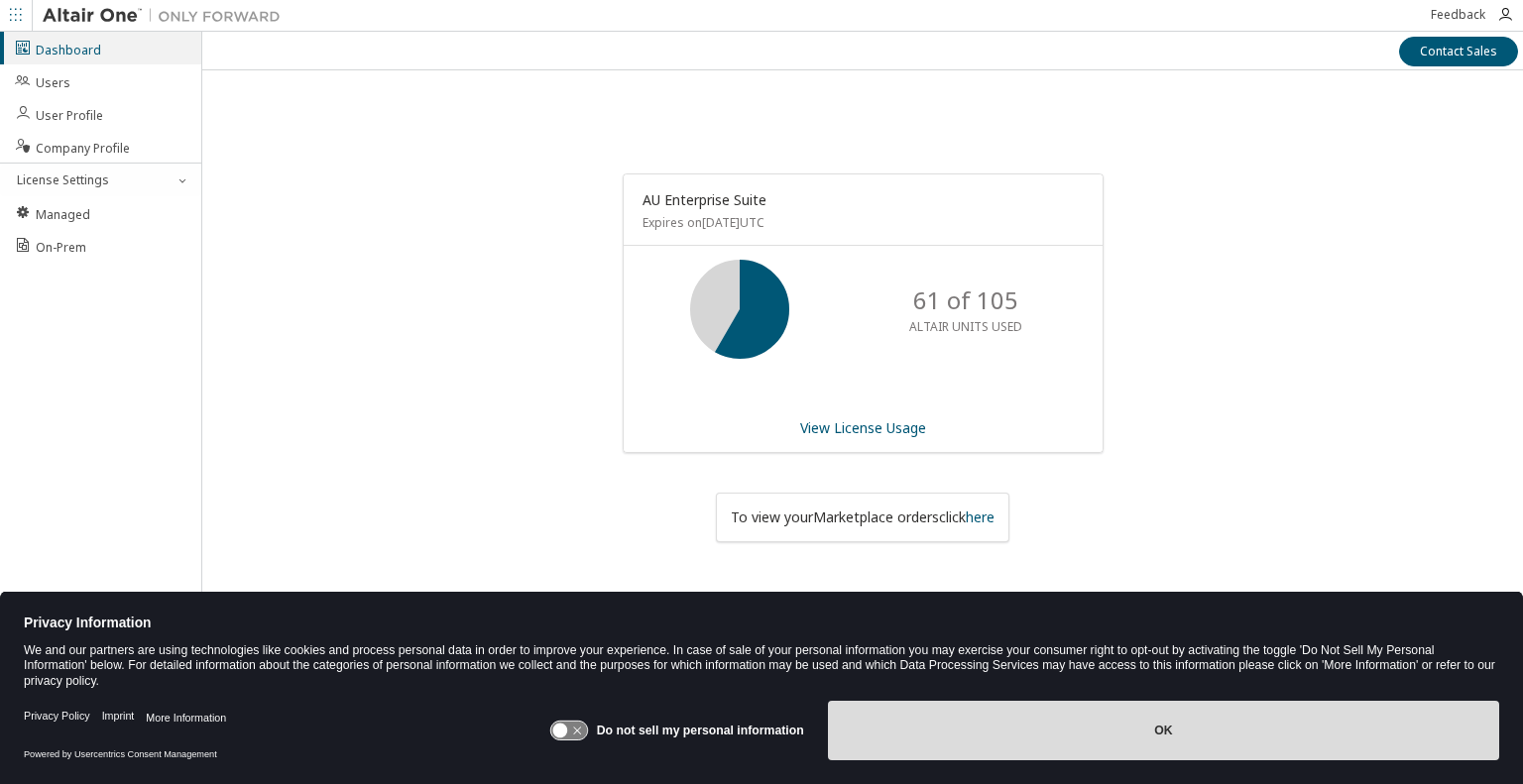click on "OK" at bounding box center [1163, 730] 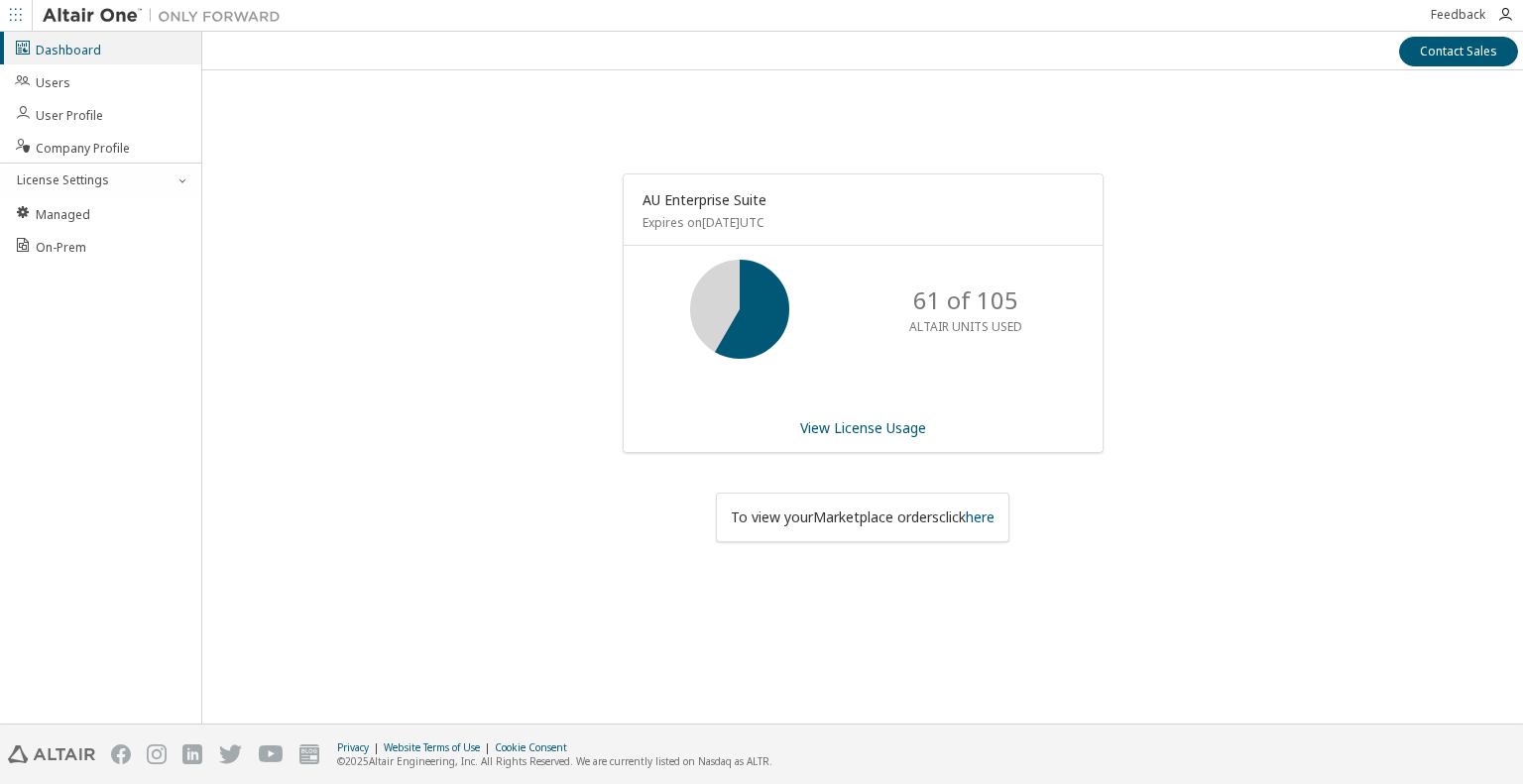 click on "AU Enterprise Suite Expires on  [DATE]  UTC  61 of 105 ALTAIR UNITS USED View License Usage To view your  Marketplace orders  click  here" at bounding box center [863, 358] 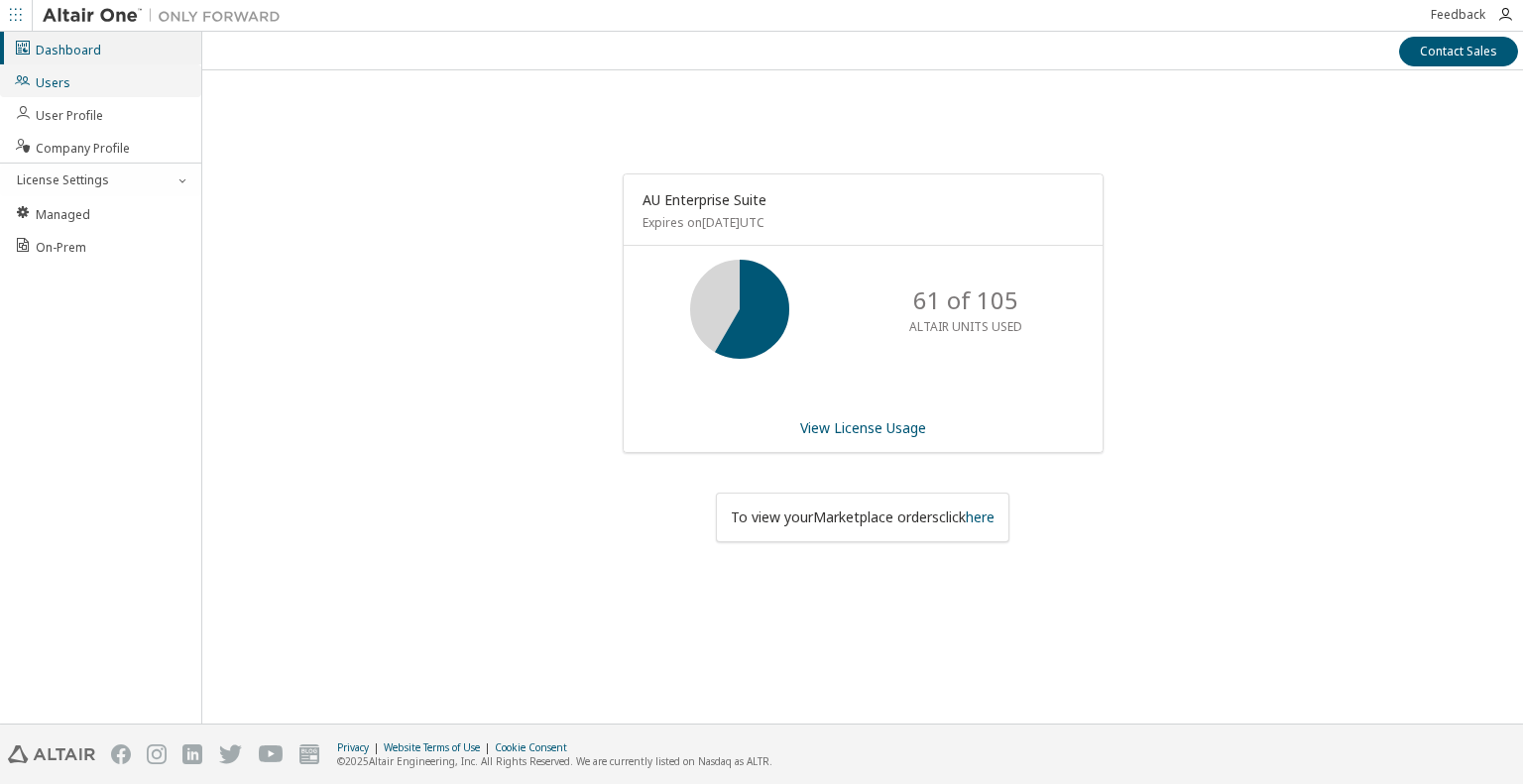 click on "Users" at bounding box center [100, 80] 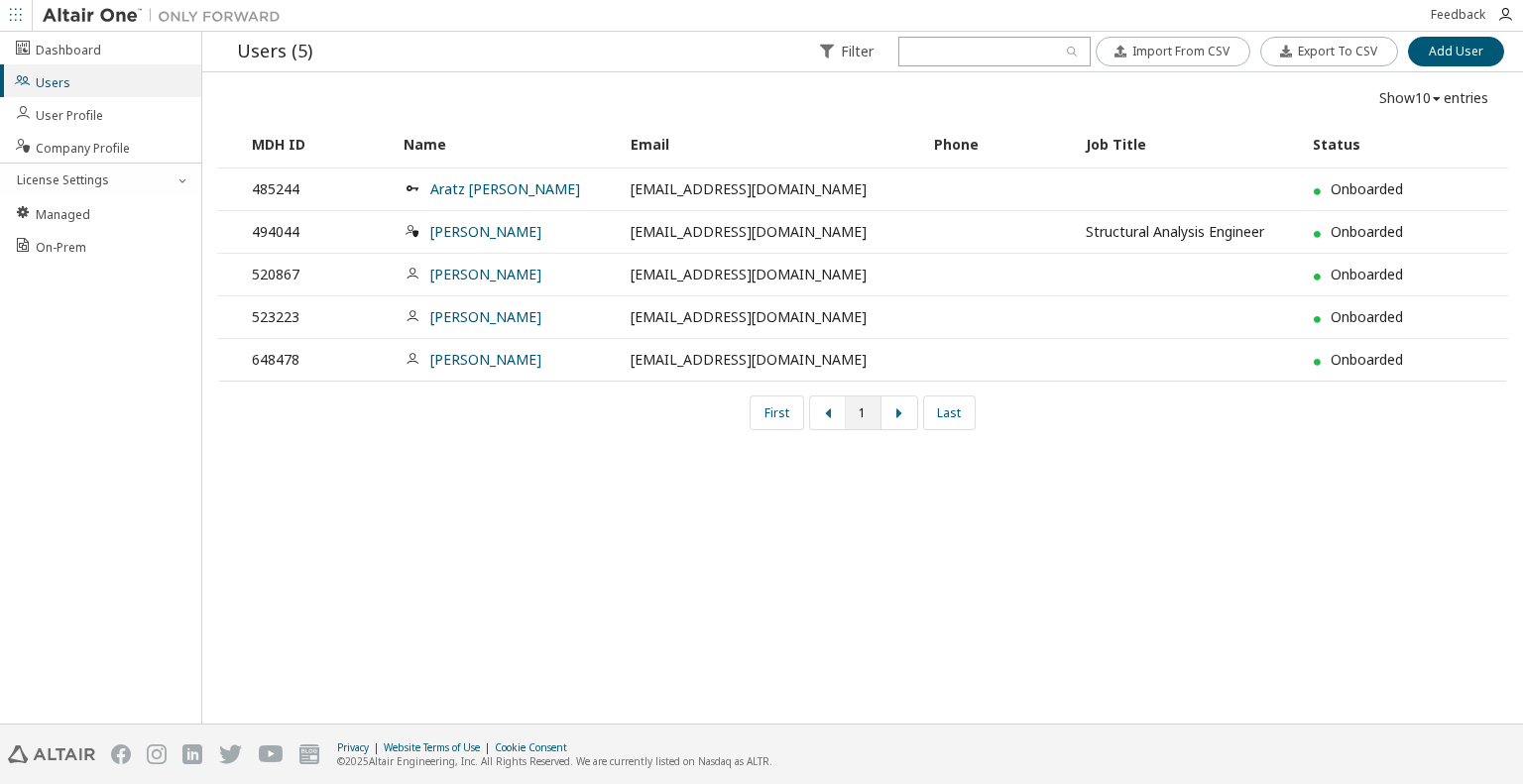 click on "Users (5) Filter Import From CSV  Export To CSV  Add User Import From CSV  Export To CSV  Add User Show  10 10 30 50 100 entries MDH ID Name Email Phone Job Title Status 485244 Aratz [PERSON_NAME] [EMAIL_ADDRESS][DOMAIN_NAME] Onboarded 494044 [PERSON_NAME] [EMAIL_ADDRESS][DOMAIN_NAME] Structural Analysis Engineer Onboarded 520867 [PERSON_NAME] [EMAIL_ADDRESS][DOMAIN_NAME] Onboarded 523223 [PERSON_NAME] [EMAIL_ADDRESS][DOMAIN_NAME] Onboarded 648478 [PERSON_NAME] [PERSON_NAME][EMAIL_ADDRESS][DOMAIN_NAME] Onboarded First 1 Last" at bounding box center (863, 378) 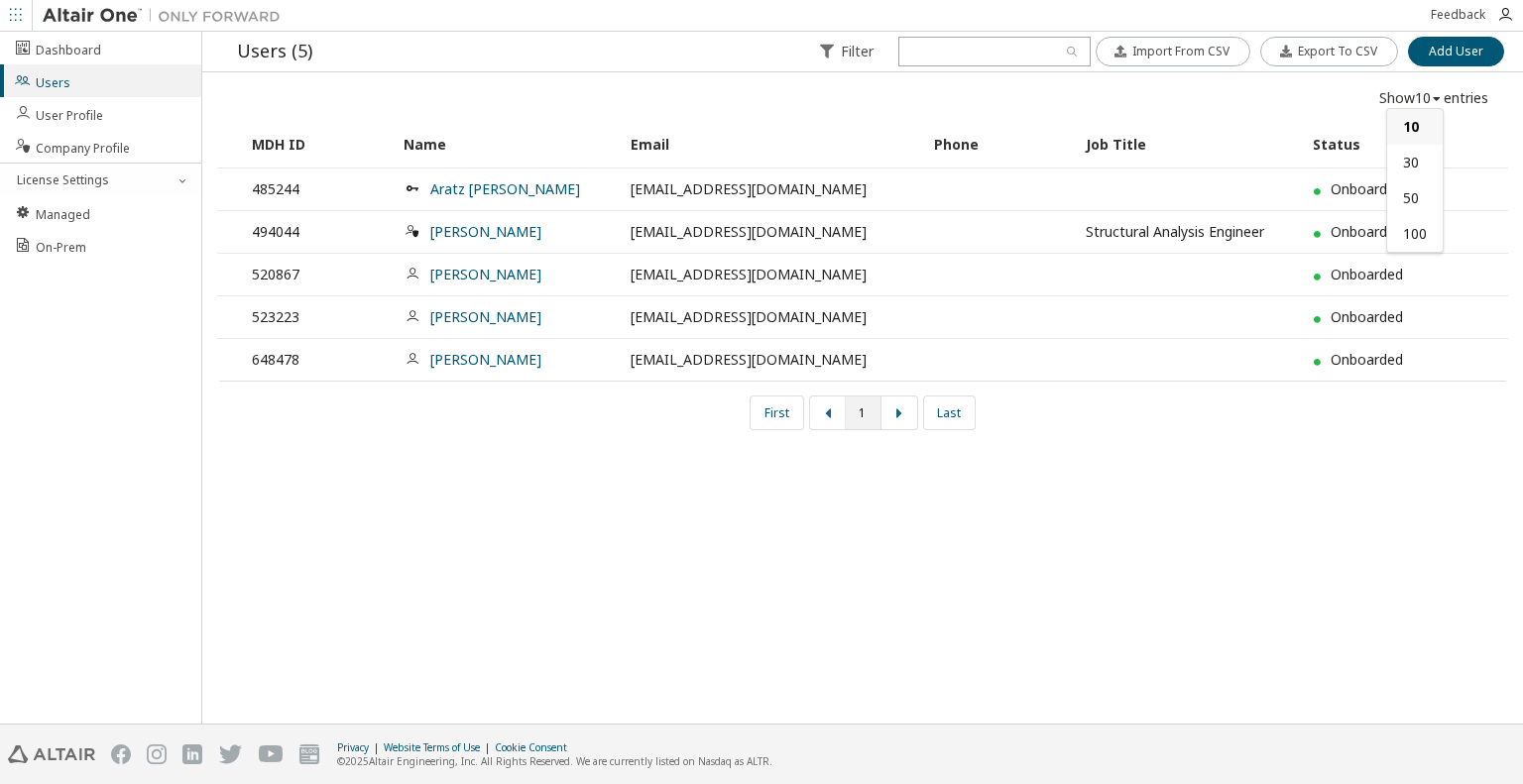 click at bounding box center (1437, 99) 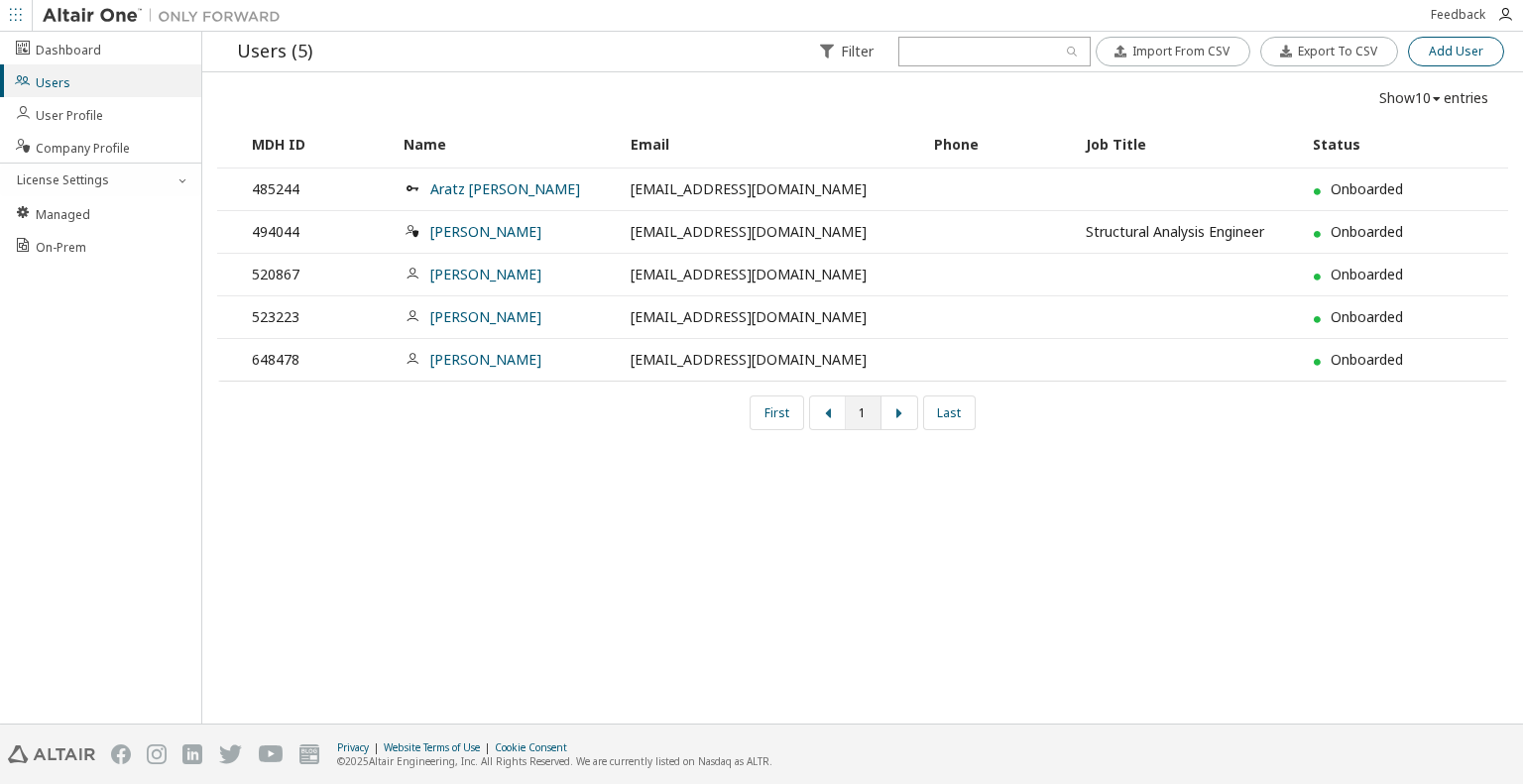 click on "Add User" at bounding box center [1456, 52] 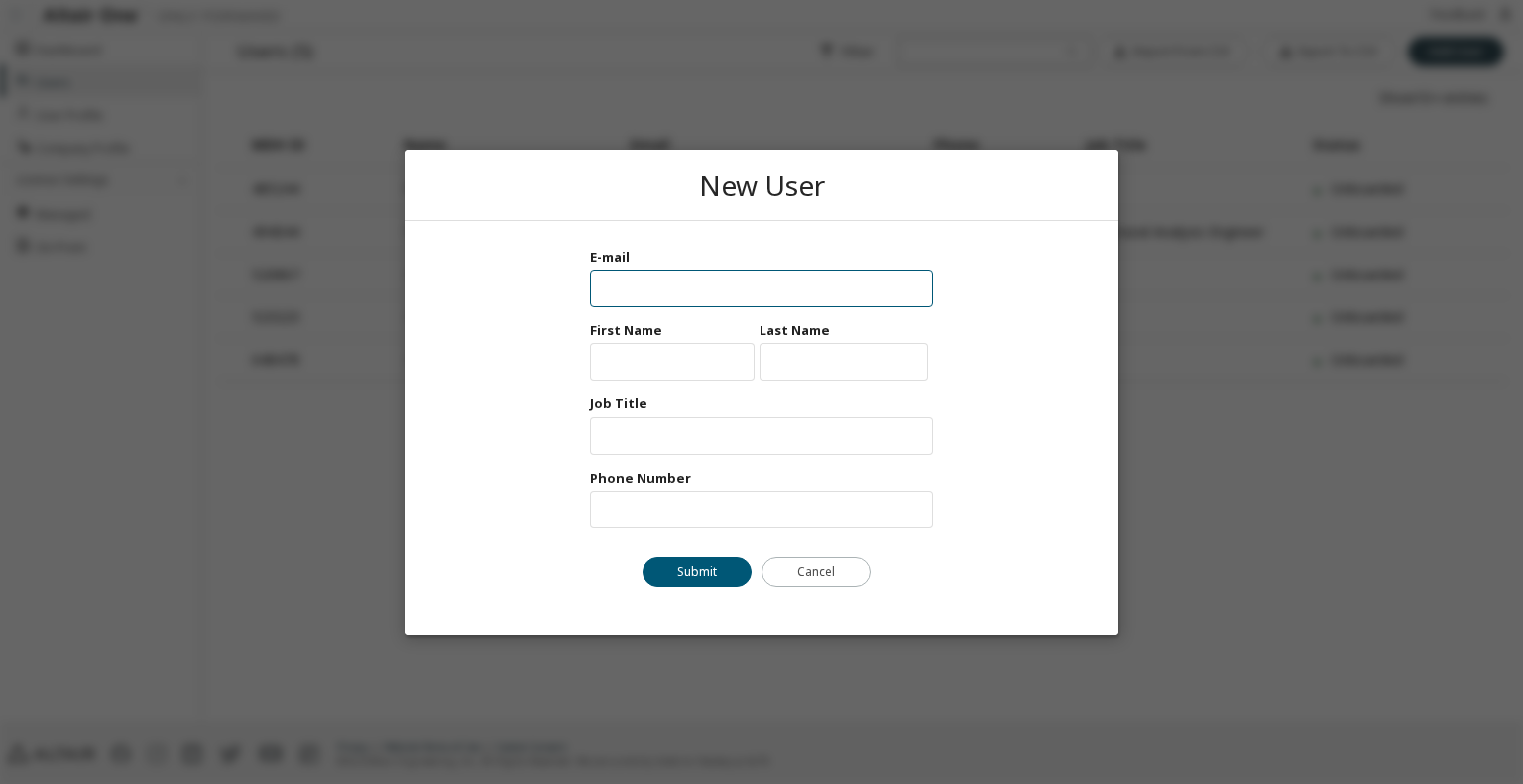click at bounding box center (762, 288) 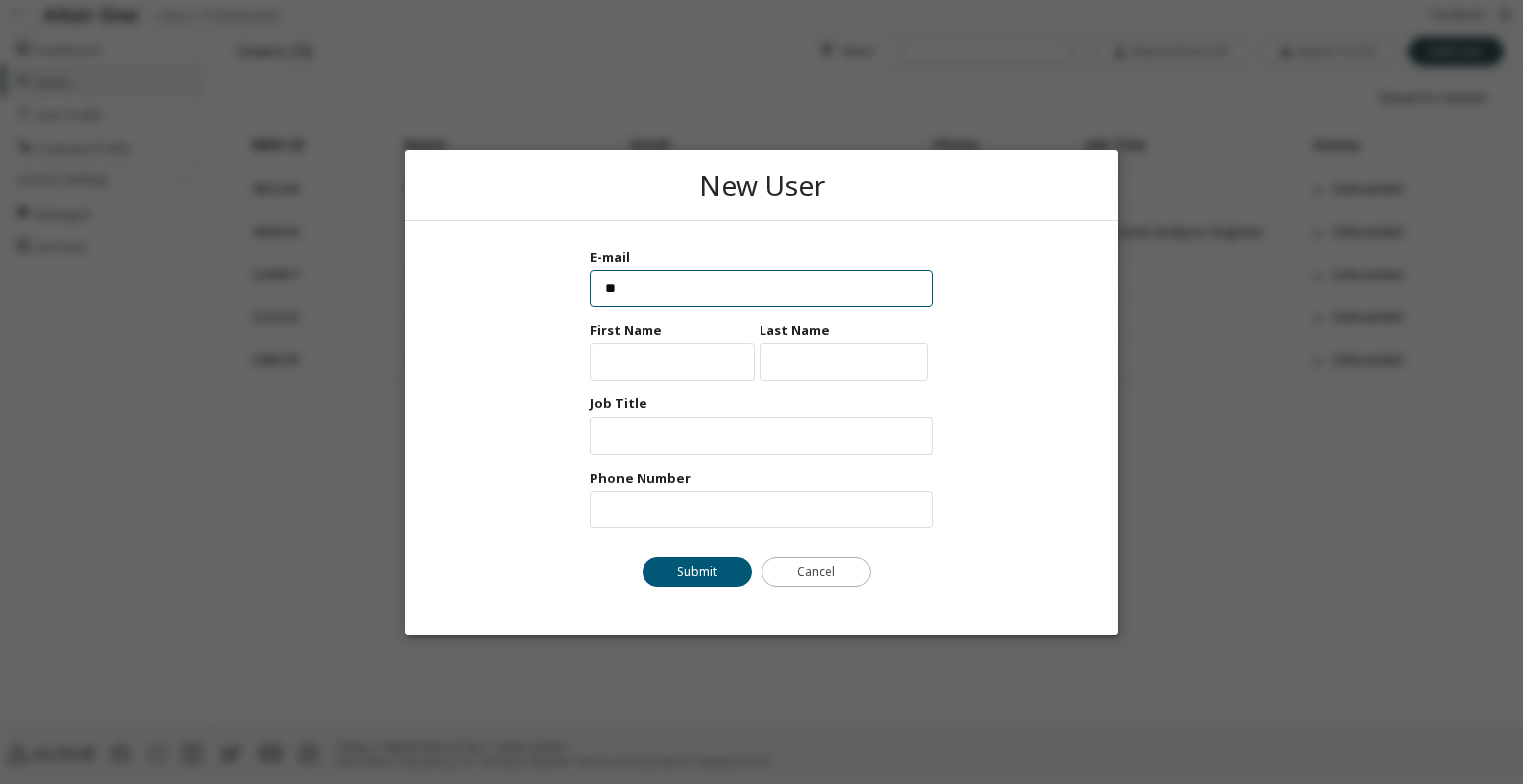 type on "*" 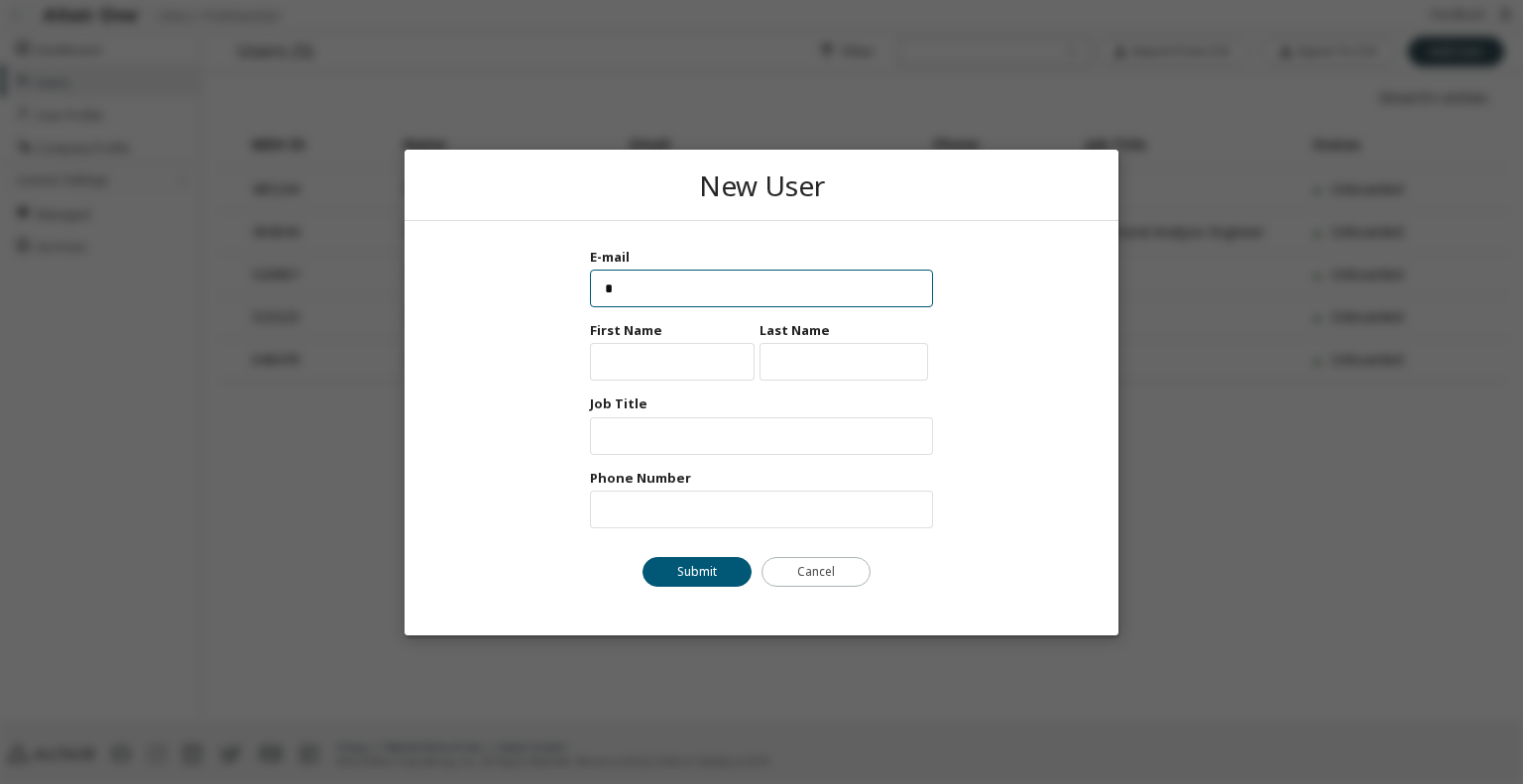 type 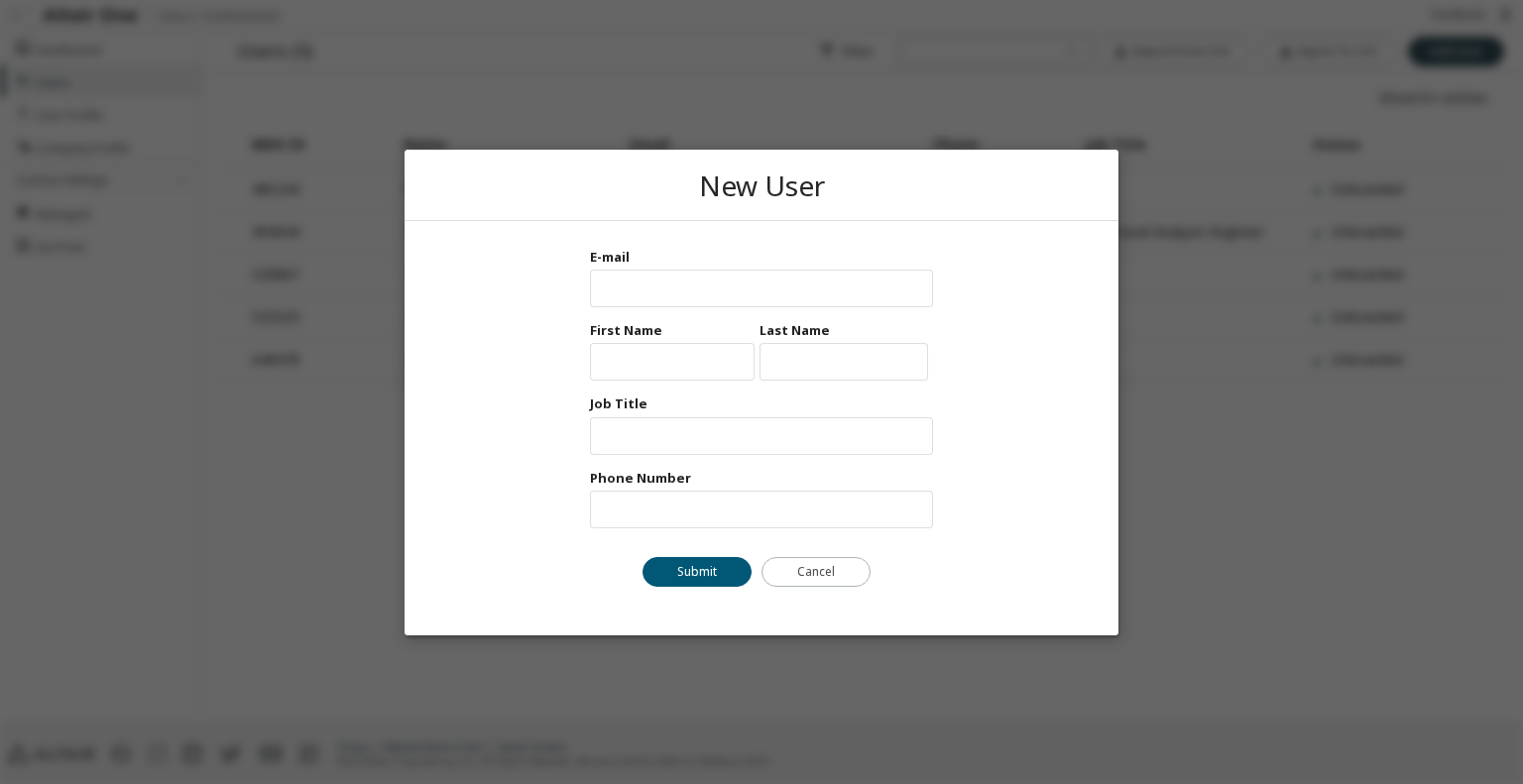 click on "New User E-mail Max Units:  First Name Max Units:  Last Name Max Units:  Job Title Max Units:  Phone Number Max Units:  Submit Cancel" at bounding box center [762, 392] 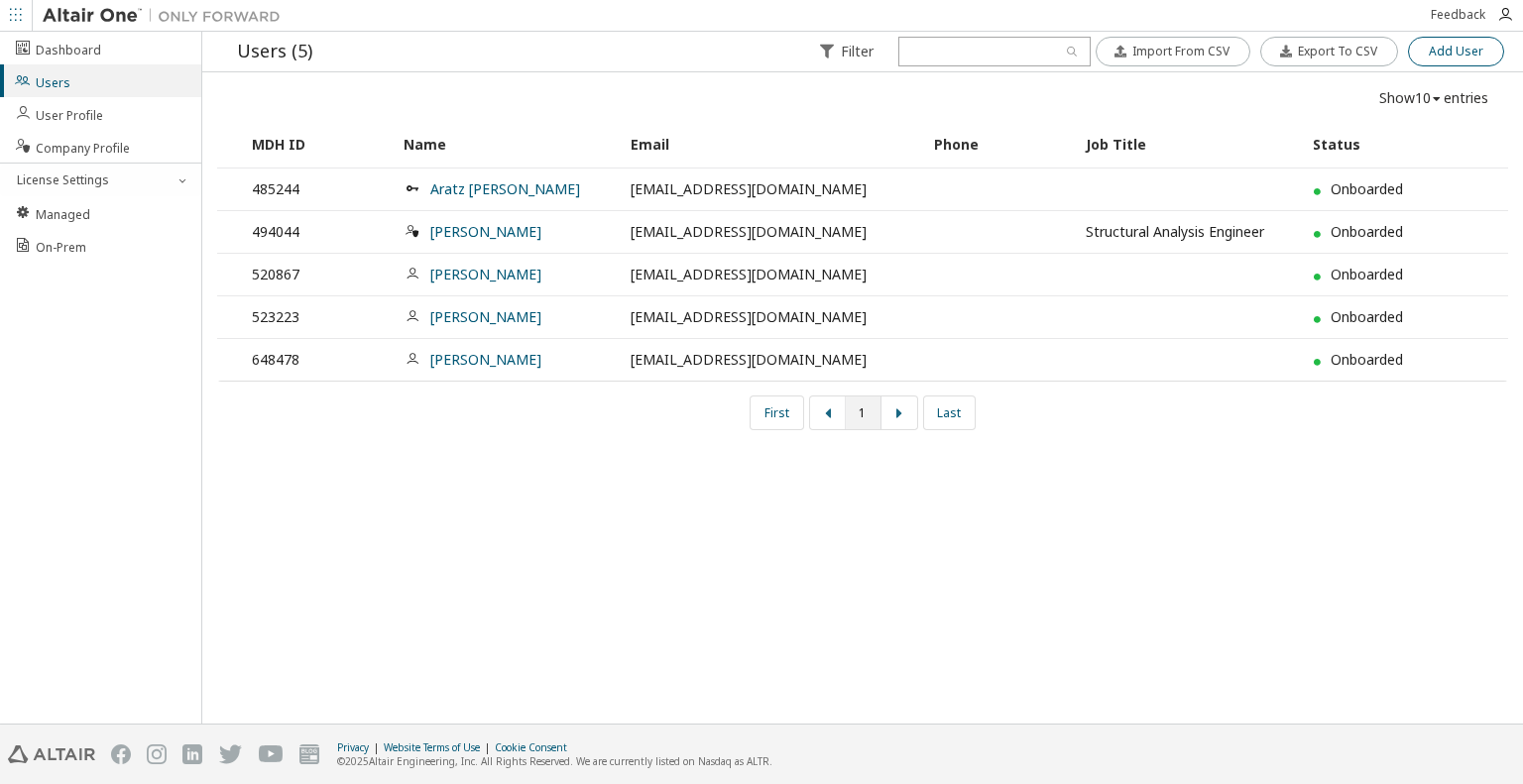 click on "Add User" at bounding box center (1456, 52) 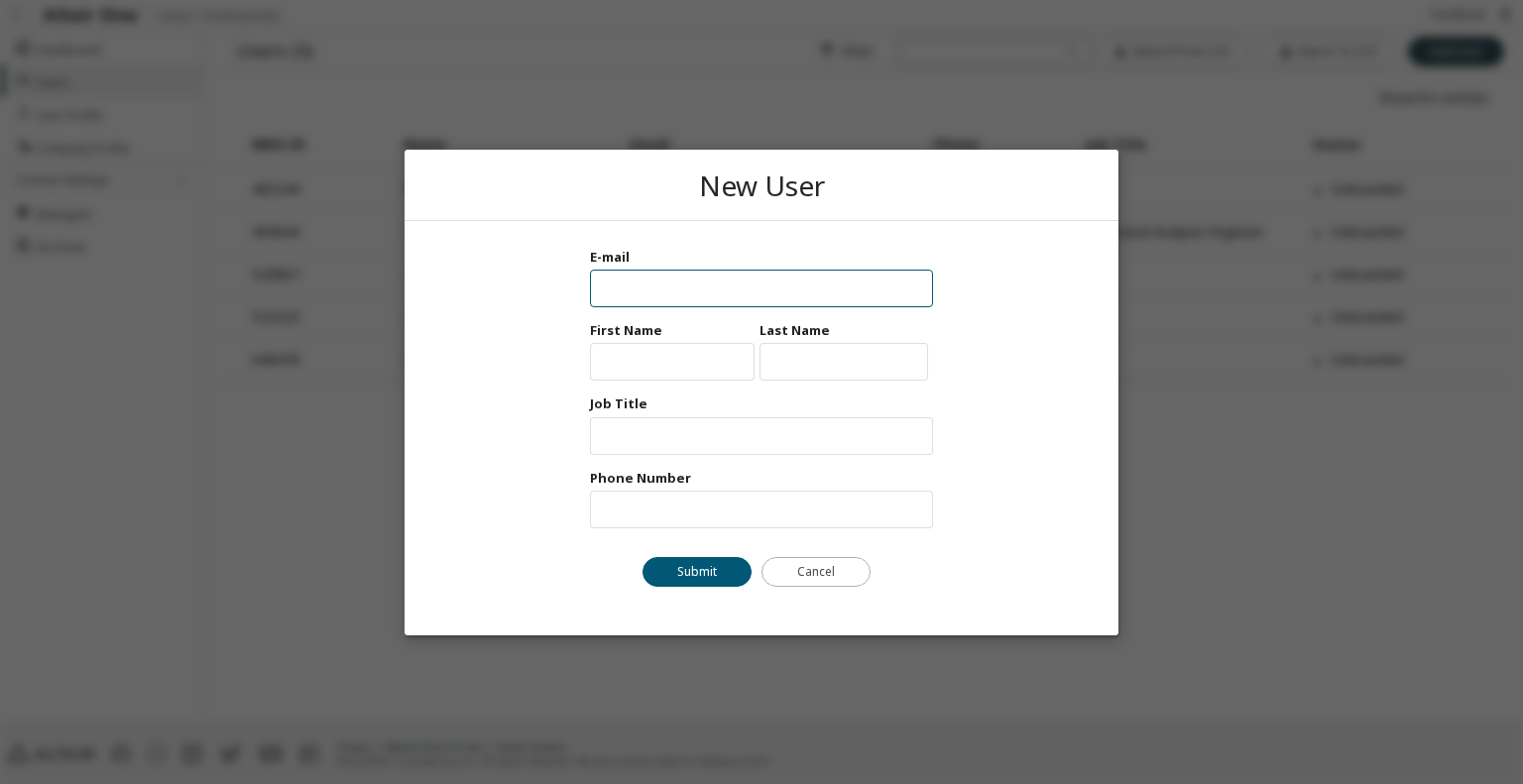 click at bounding box center (762, 288) 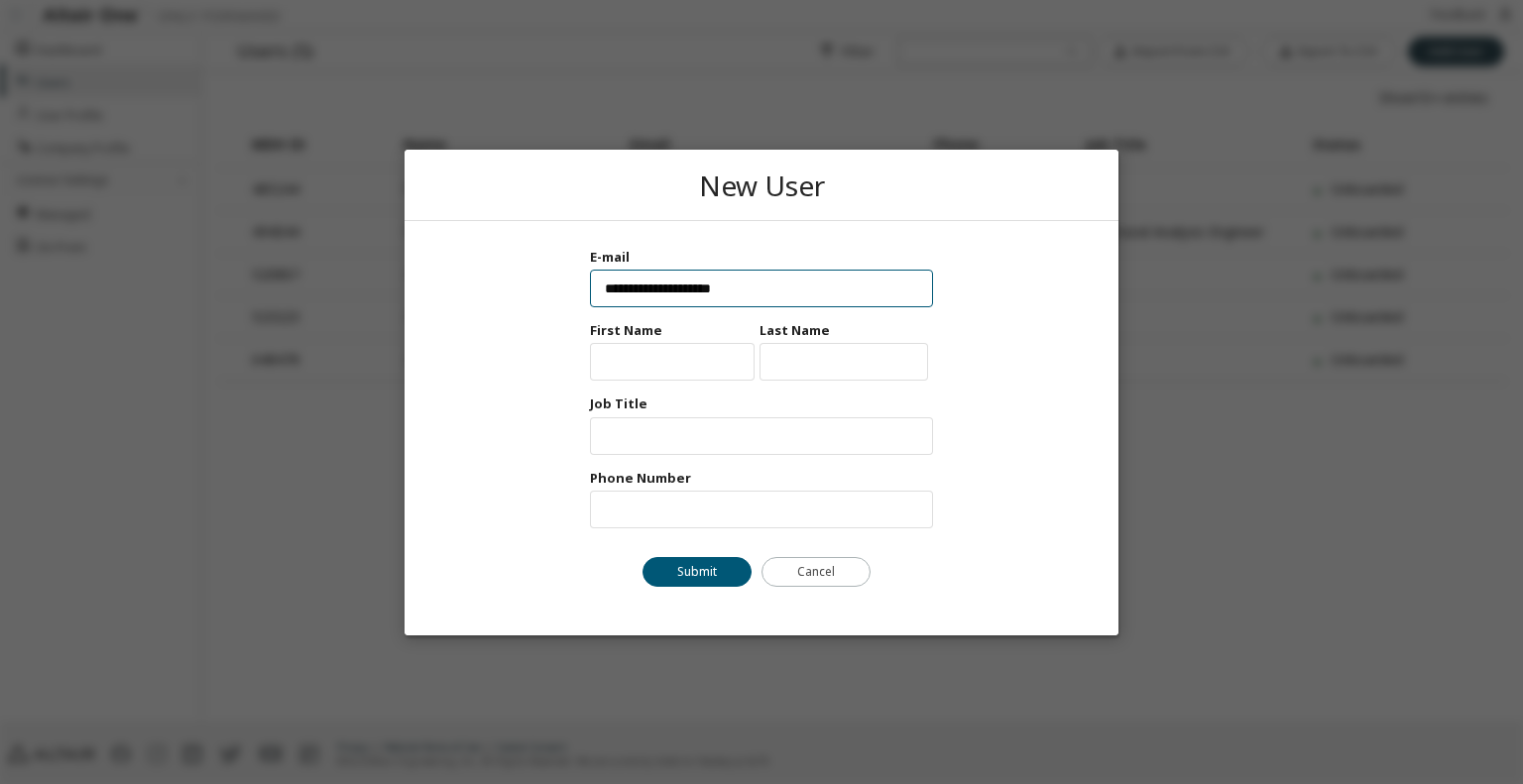type on "**********" 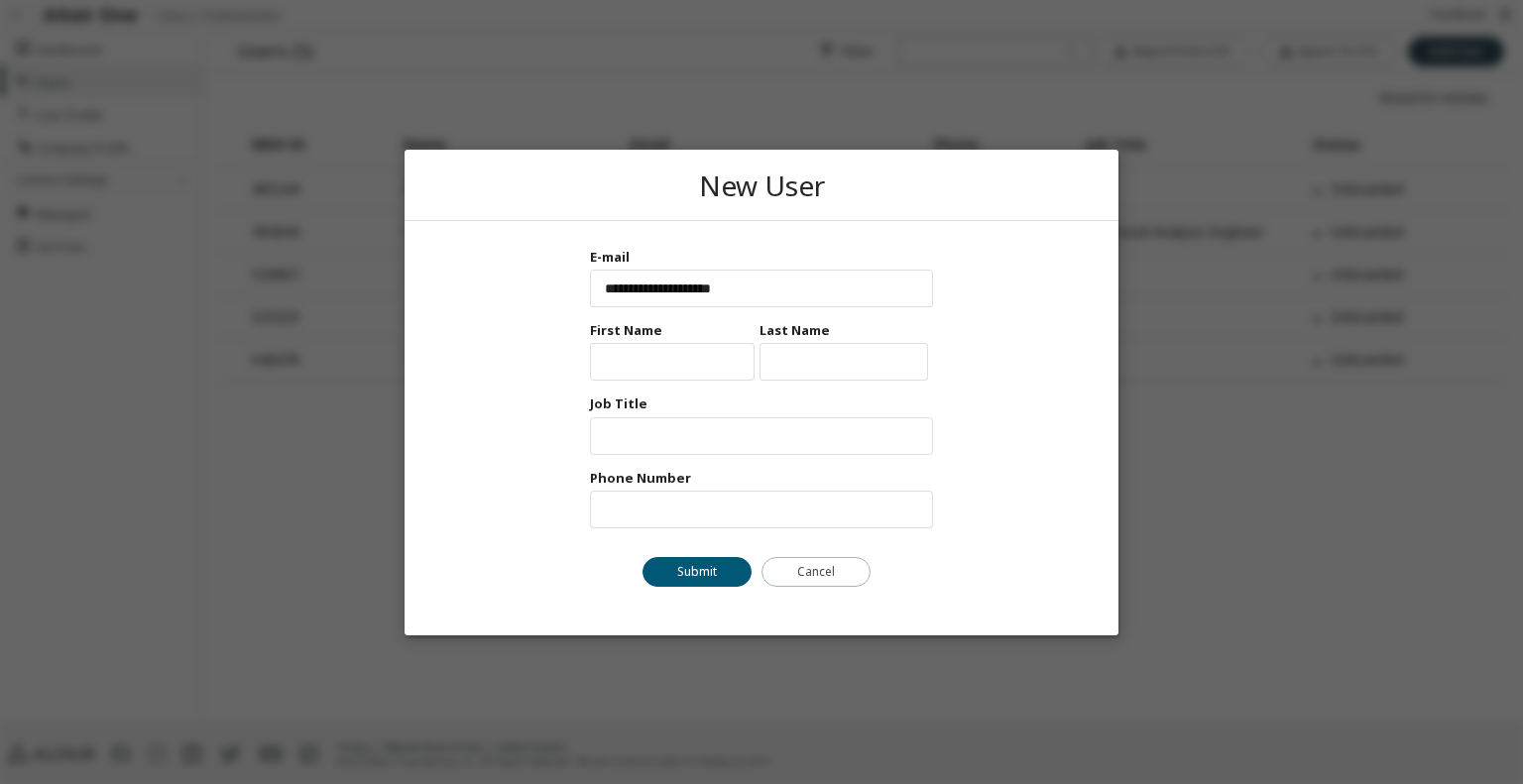 click on "**********" at bounding box center [762, 428] 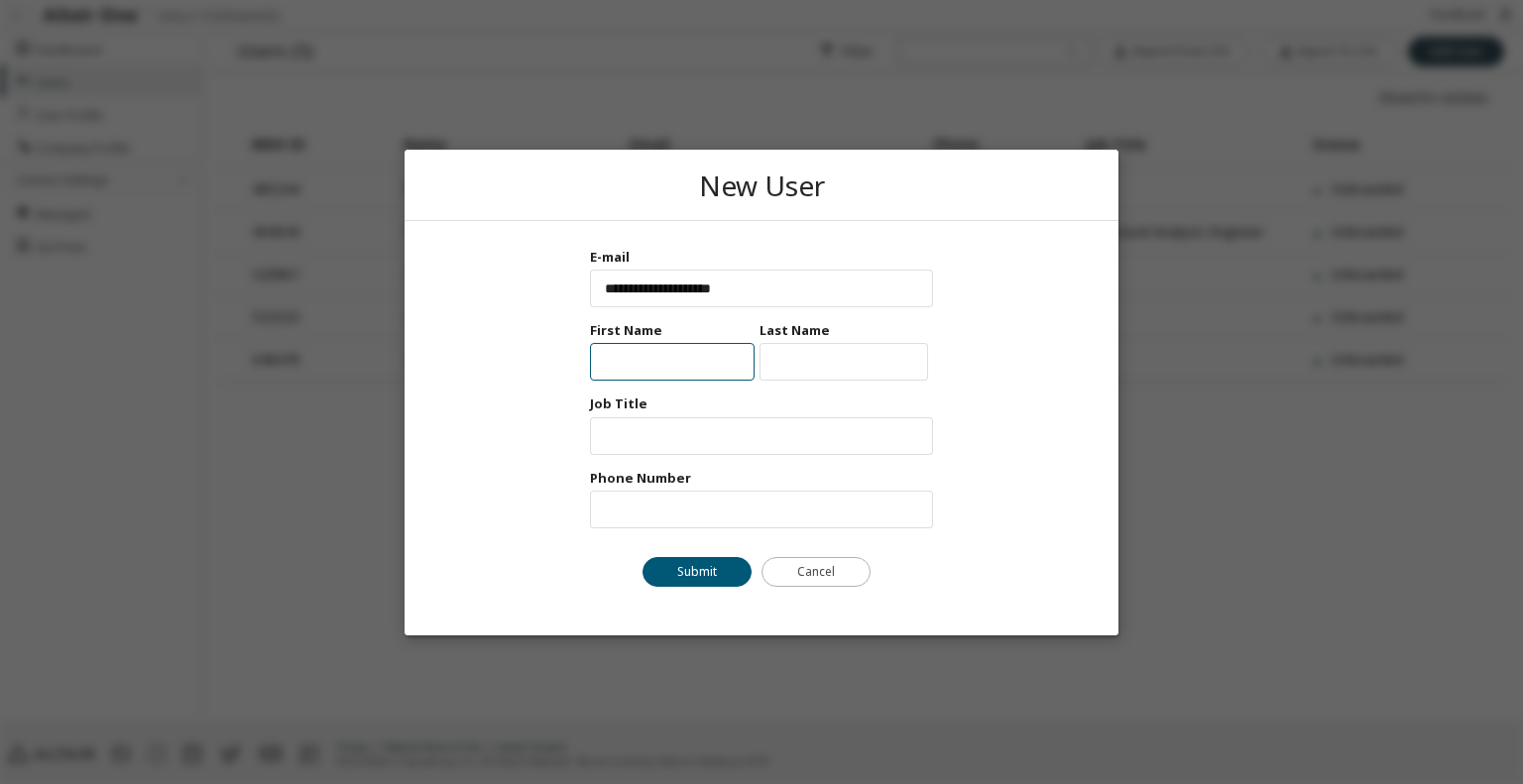 click at bounding box center (672, 362) 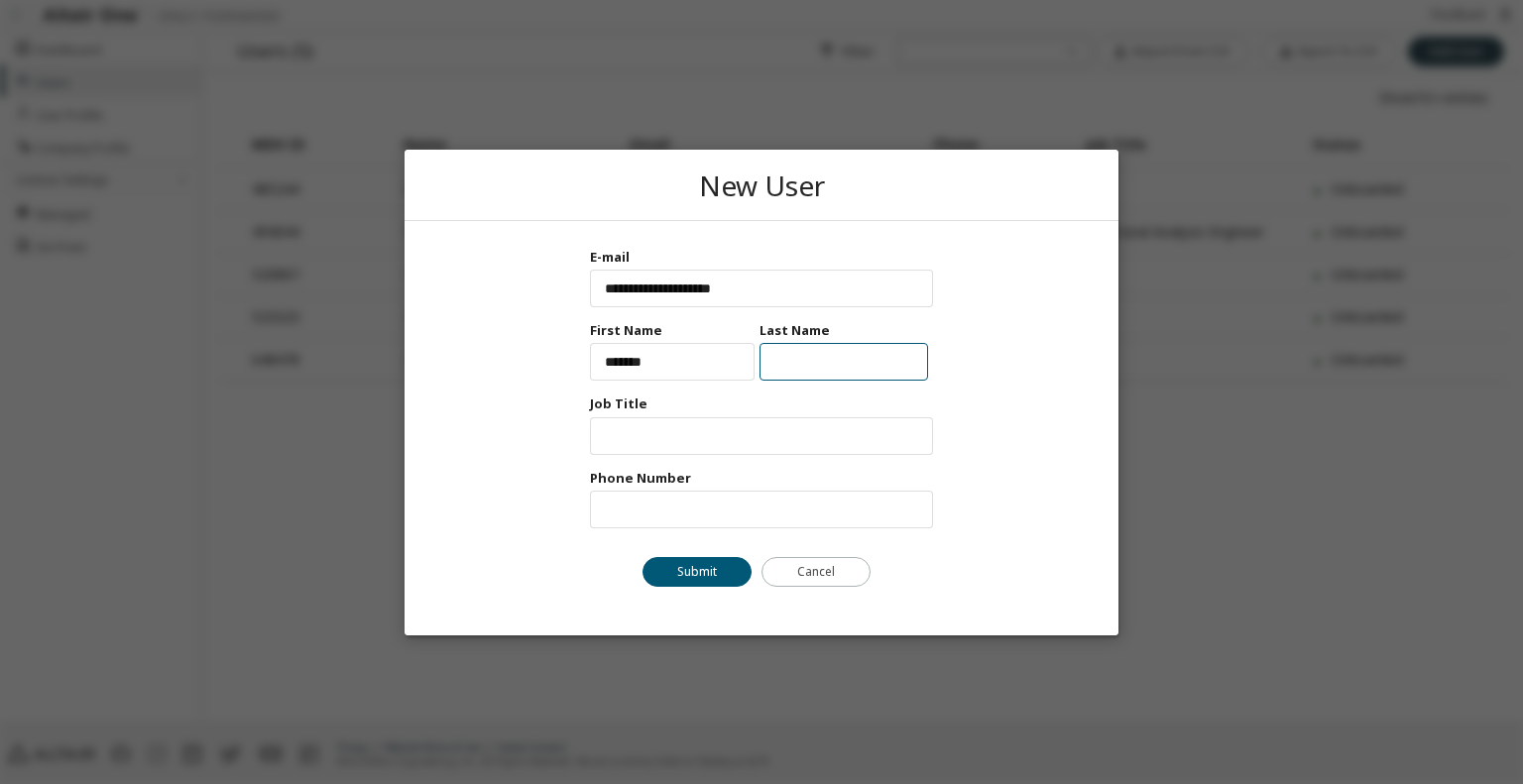 click at bounding box center (844, 362) 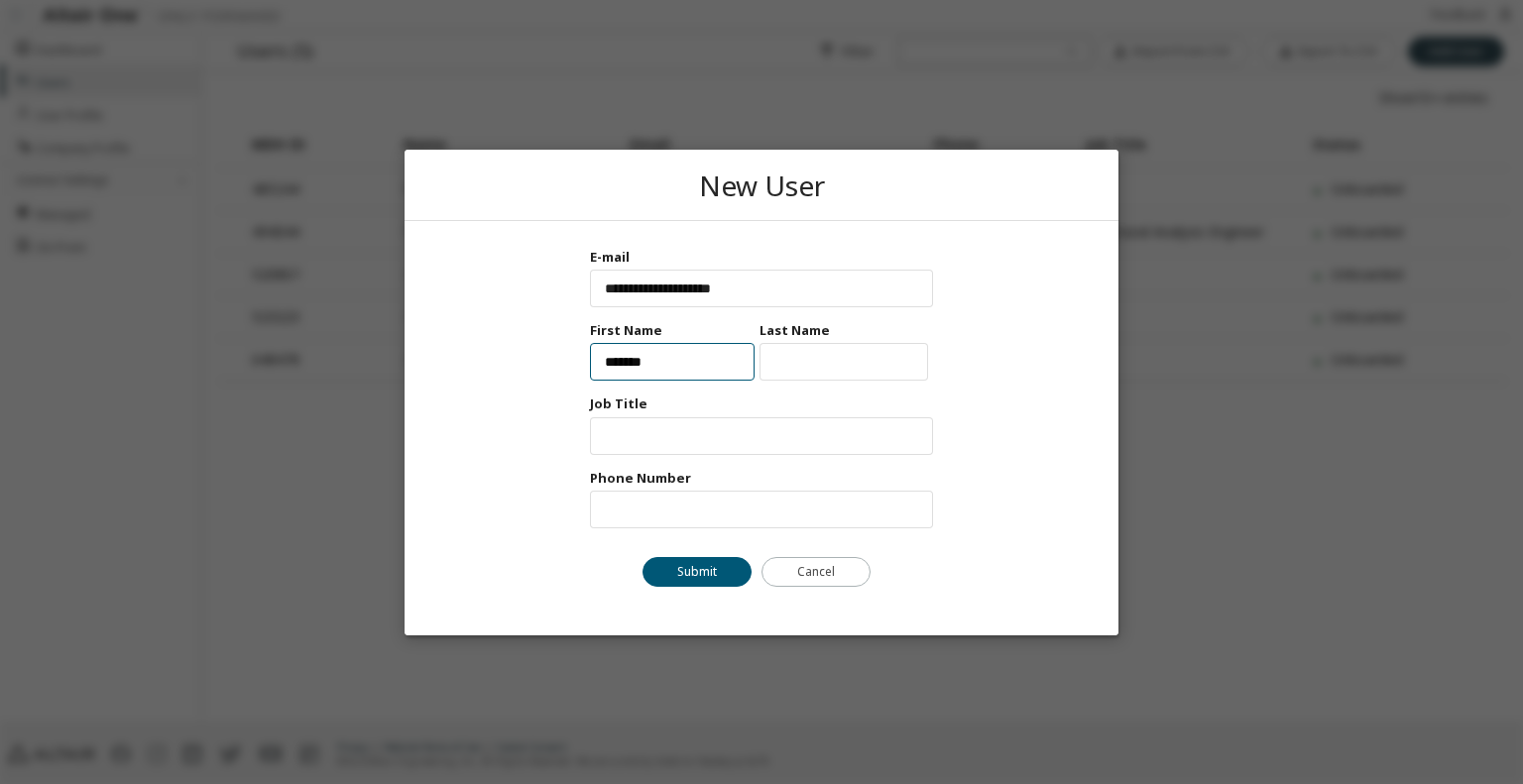 click on "*******" at bounding box center (672, 362) 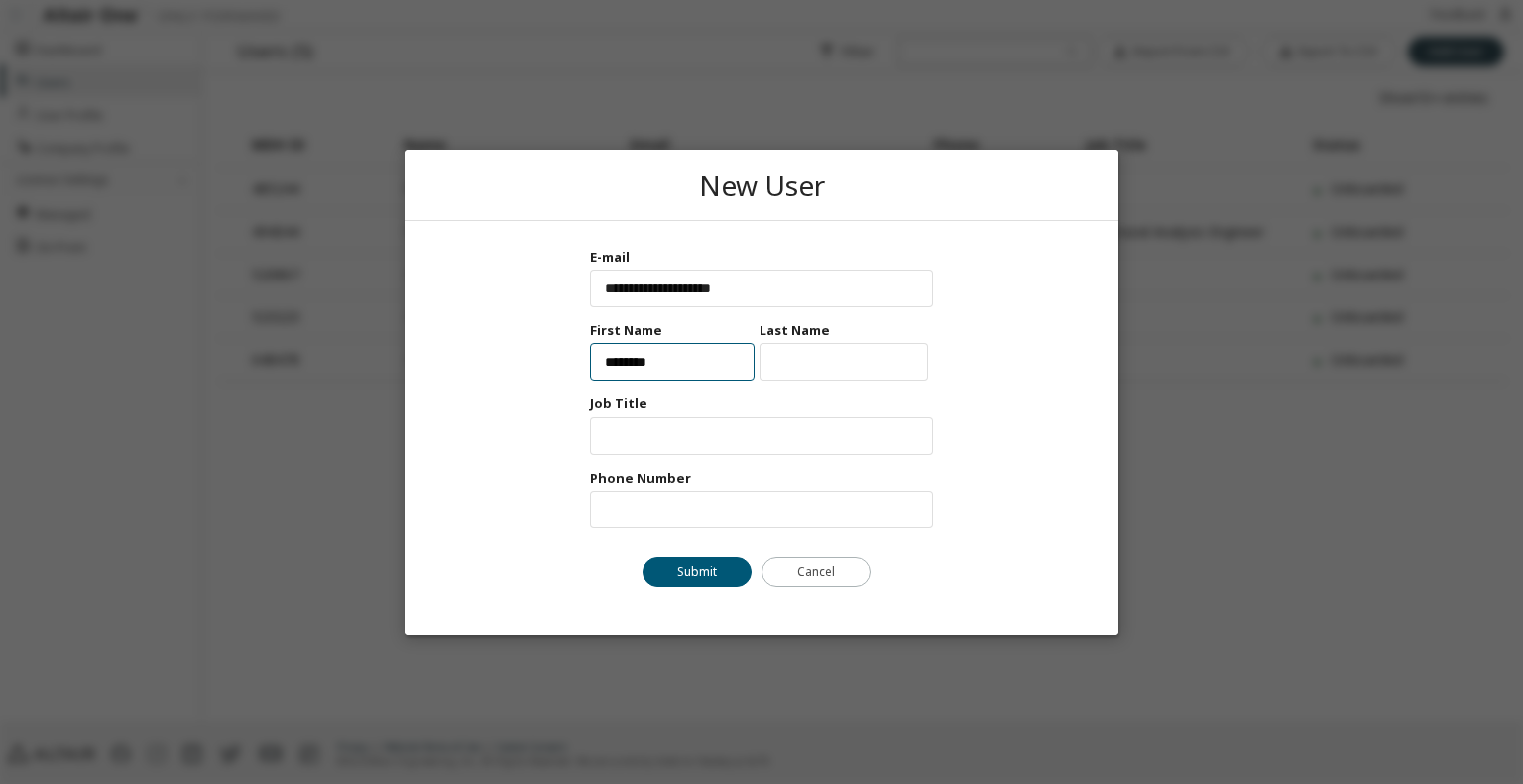 type on "*******" 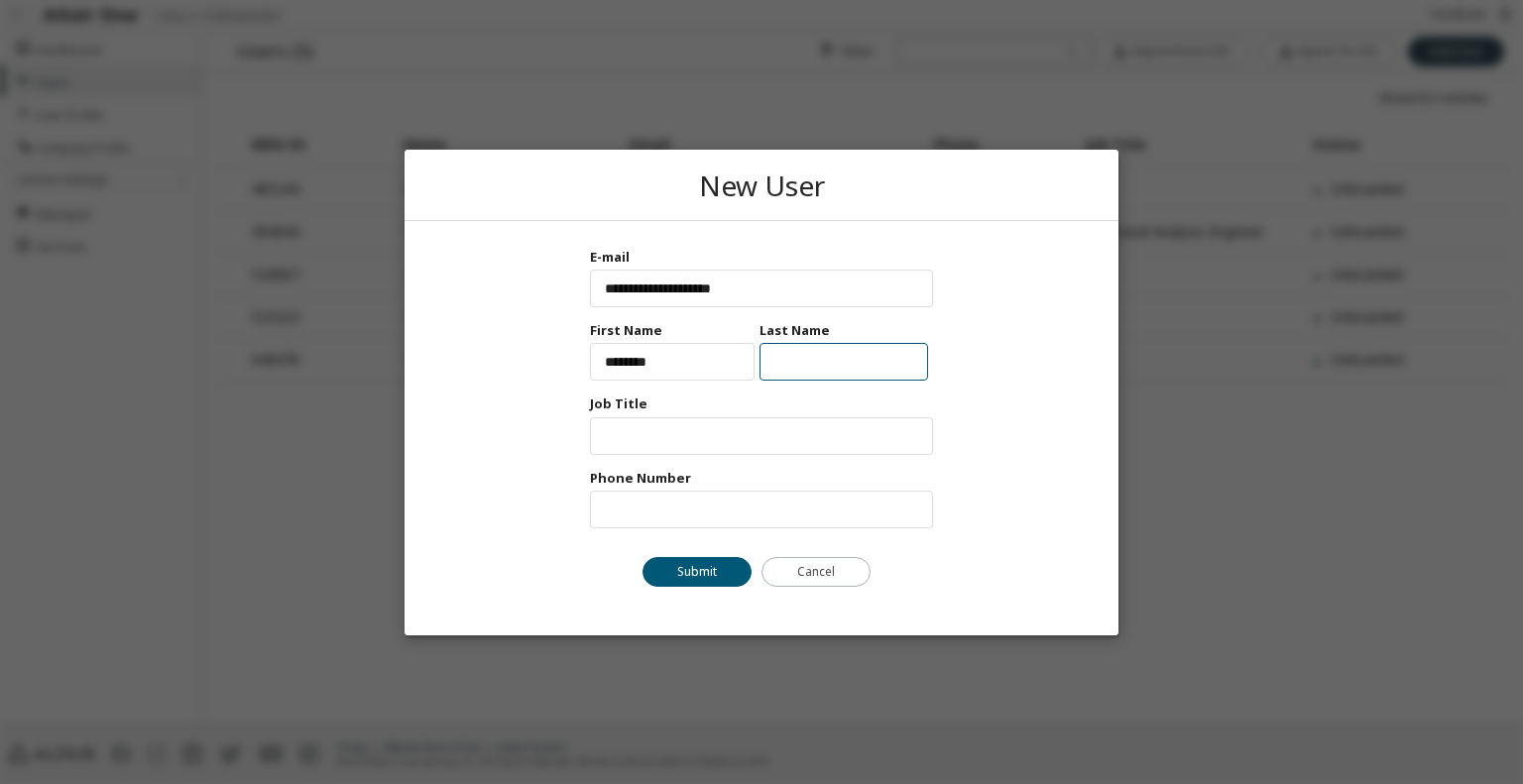 click at bounding box center [844, 362] 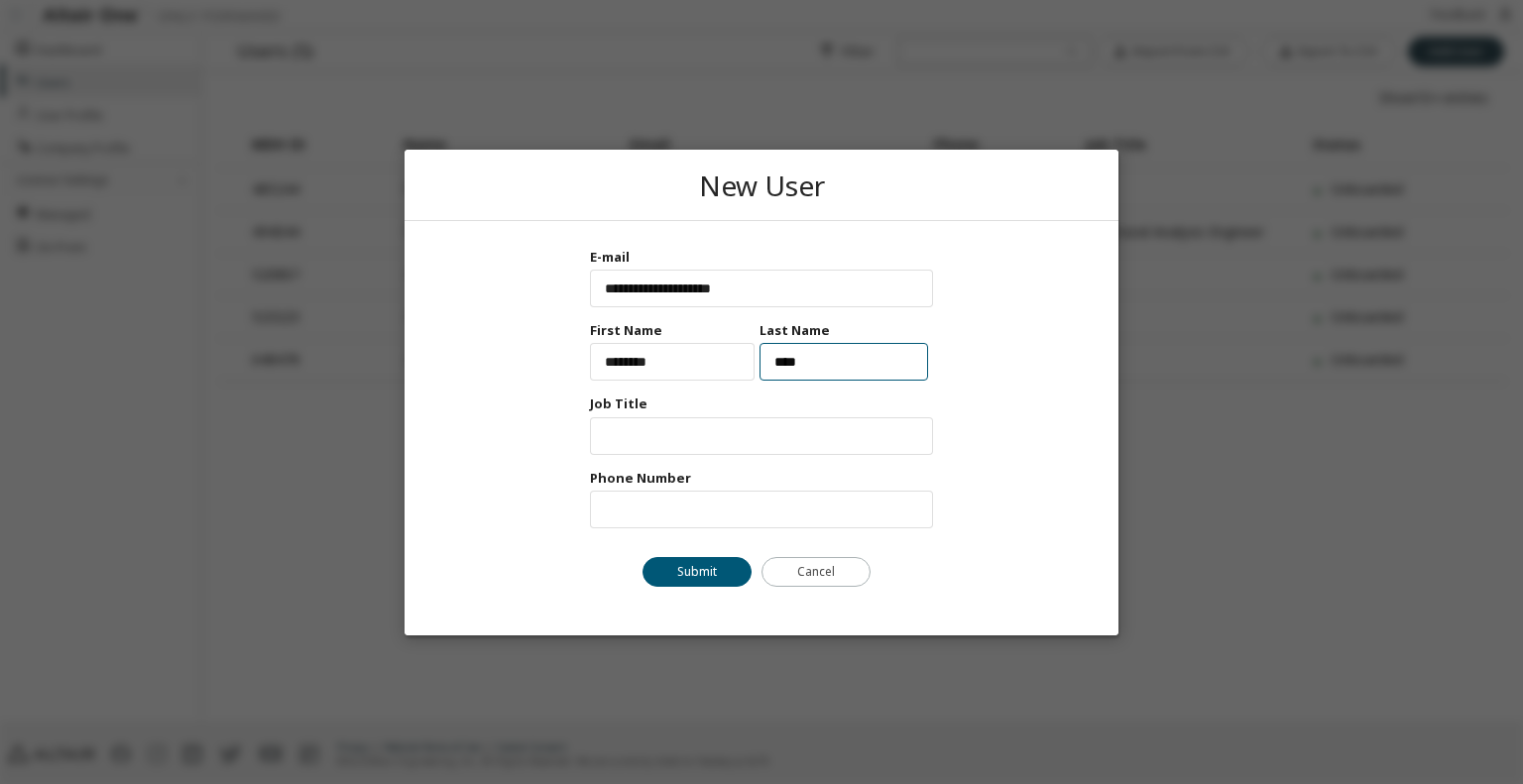 type on "****" 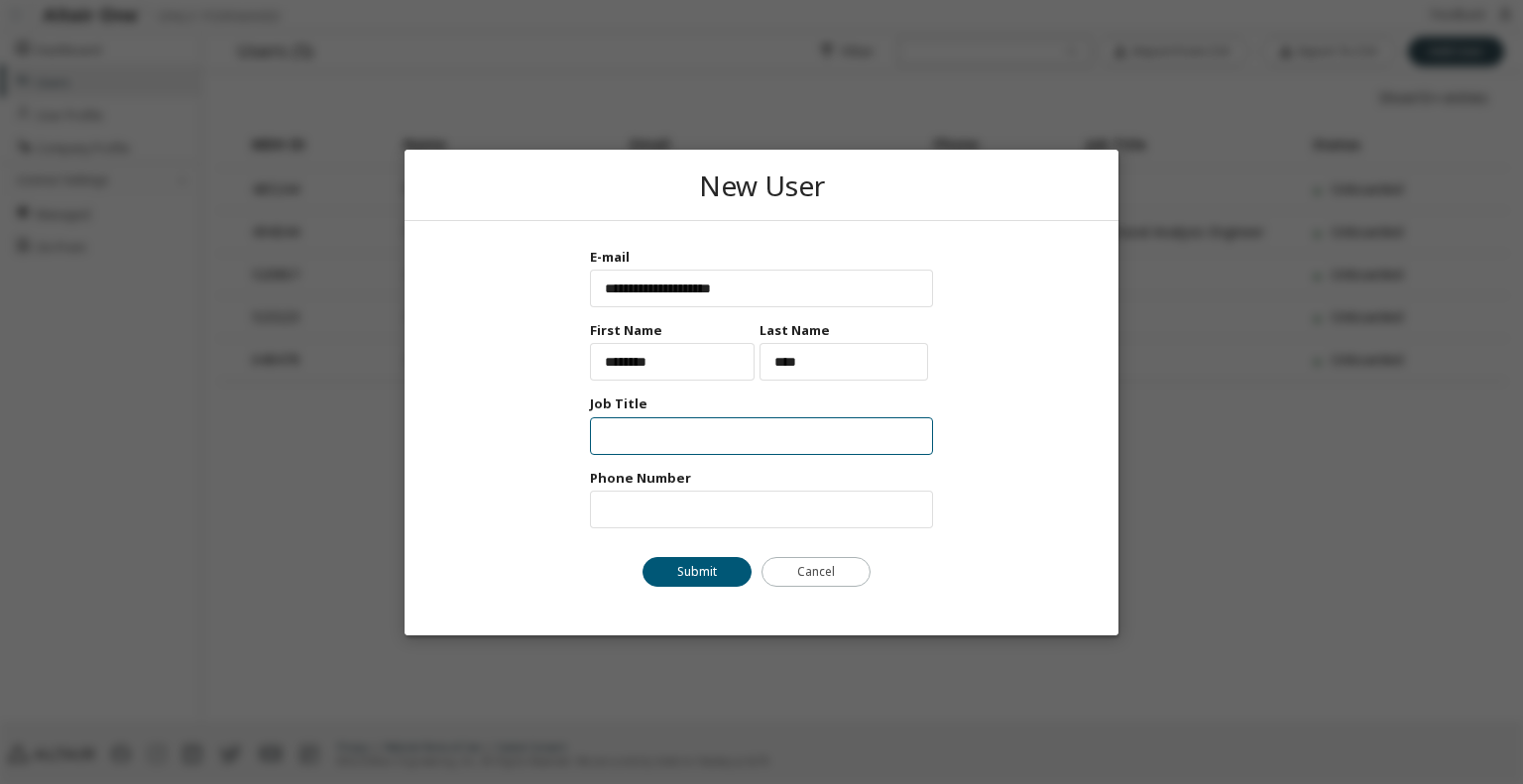click at bounding box center (762, 435) 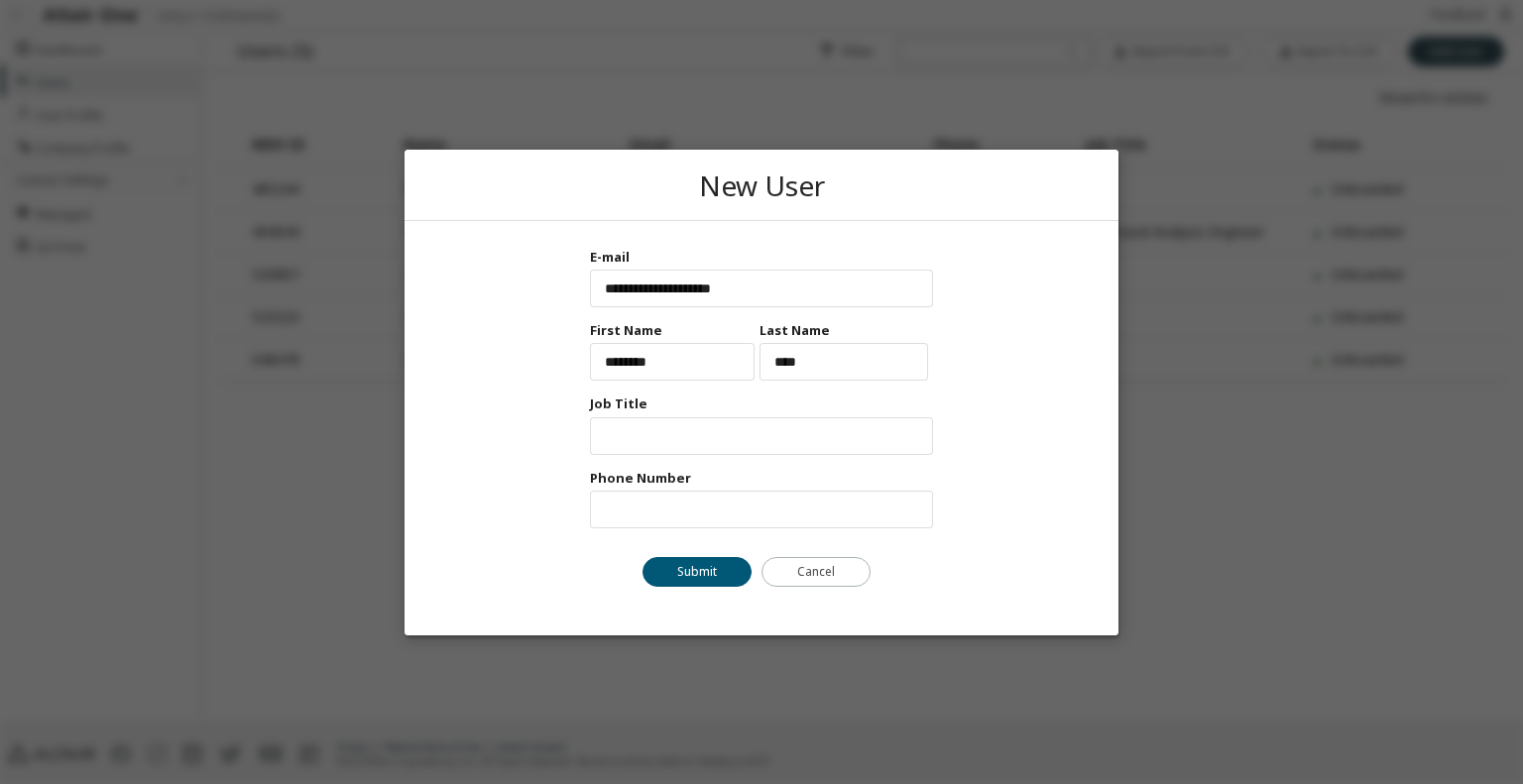 click on "**********" at bounding box center [762, 428] 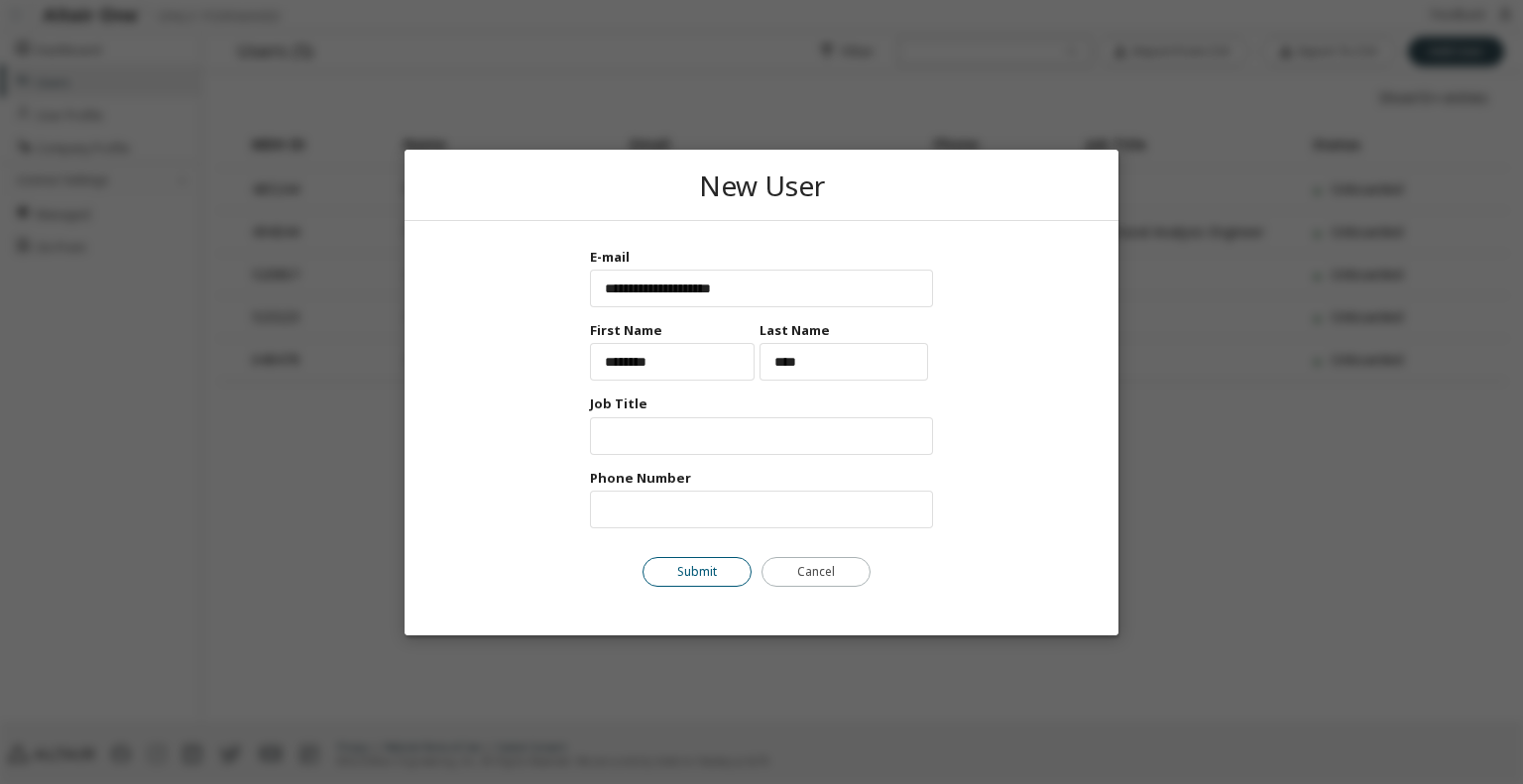 click on "Submit" at bounding box center [697, 571] 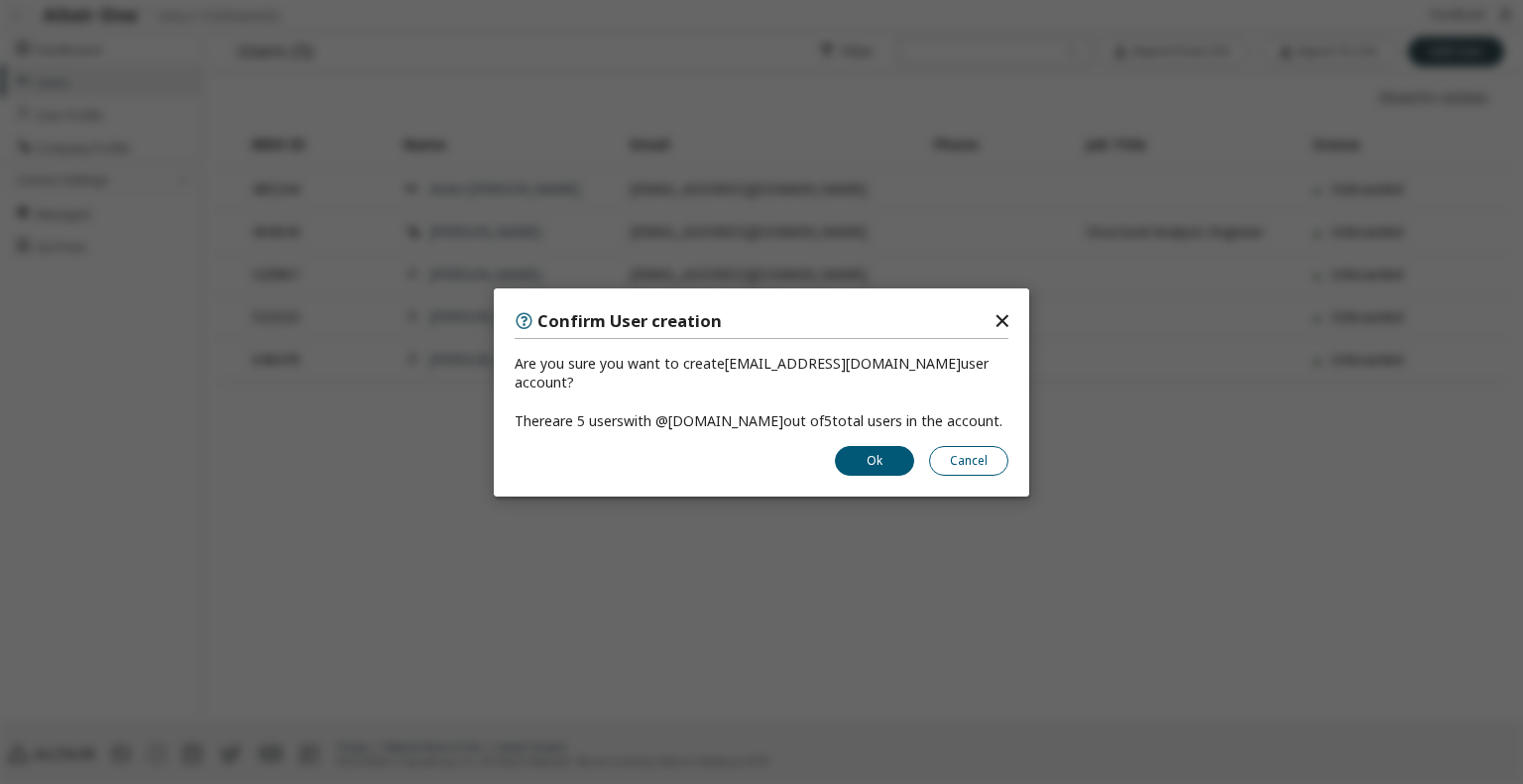 click on "Cancel" at bounding box center (969, 460) 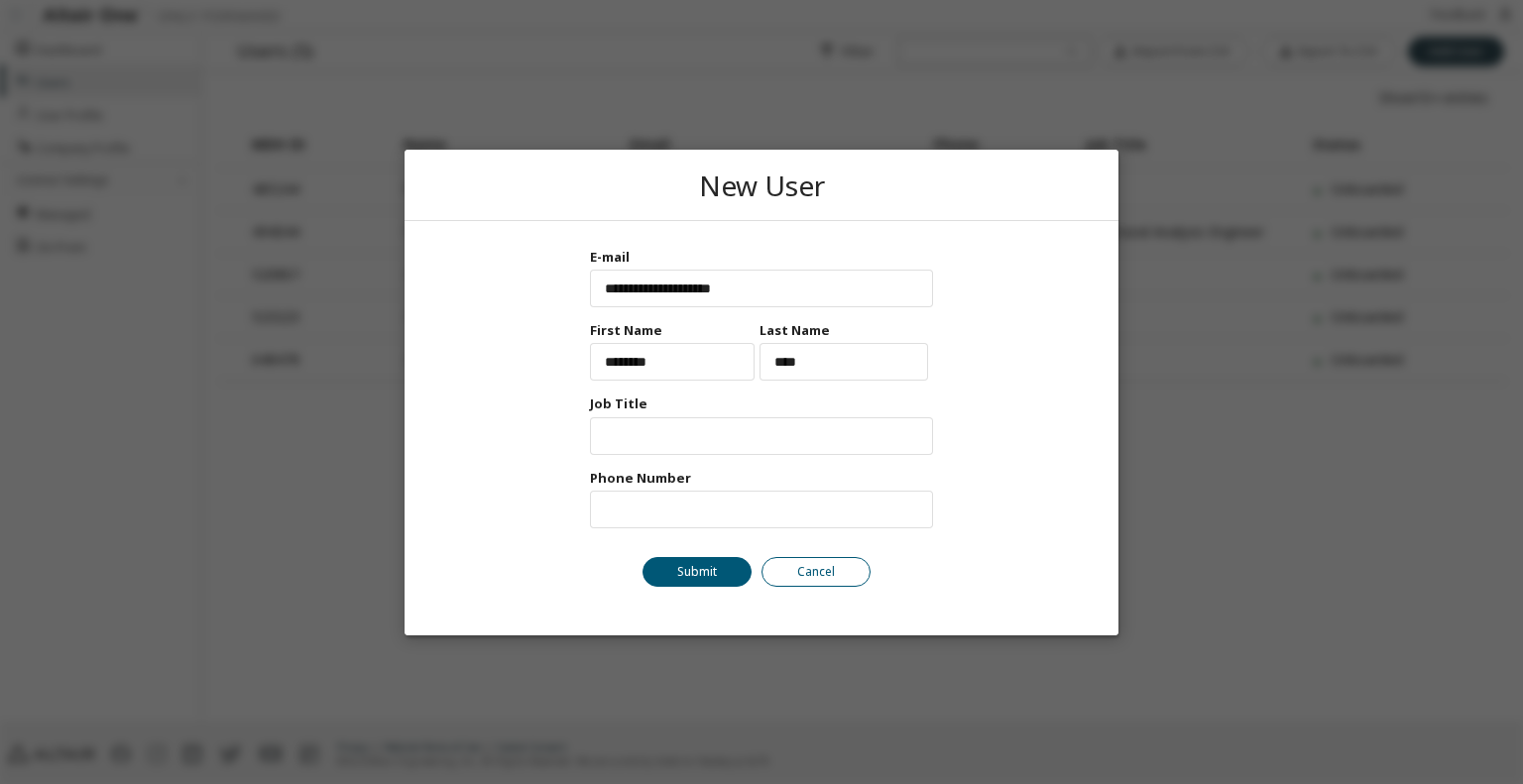 click on "Cancel" at bounding box center (816, 571) 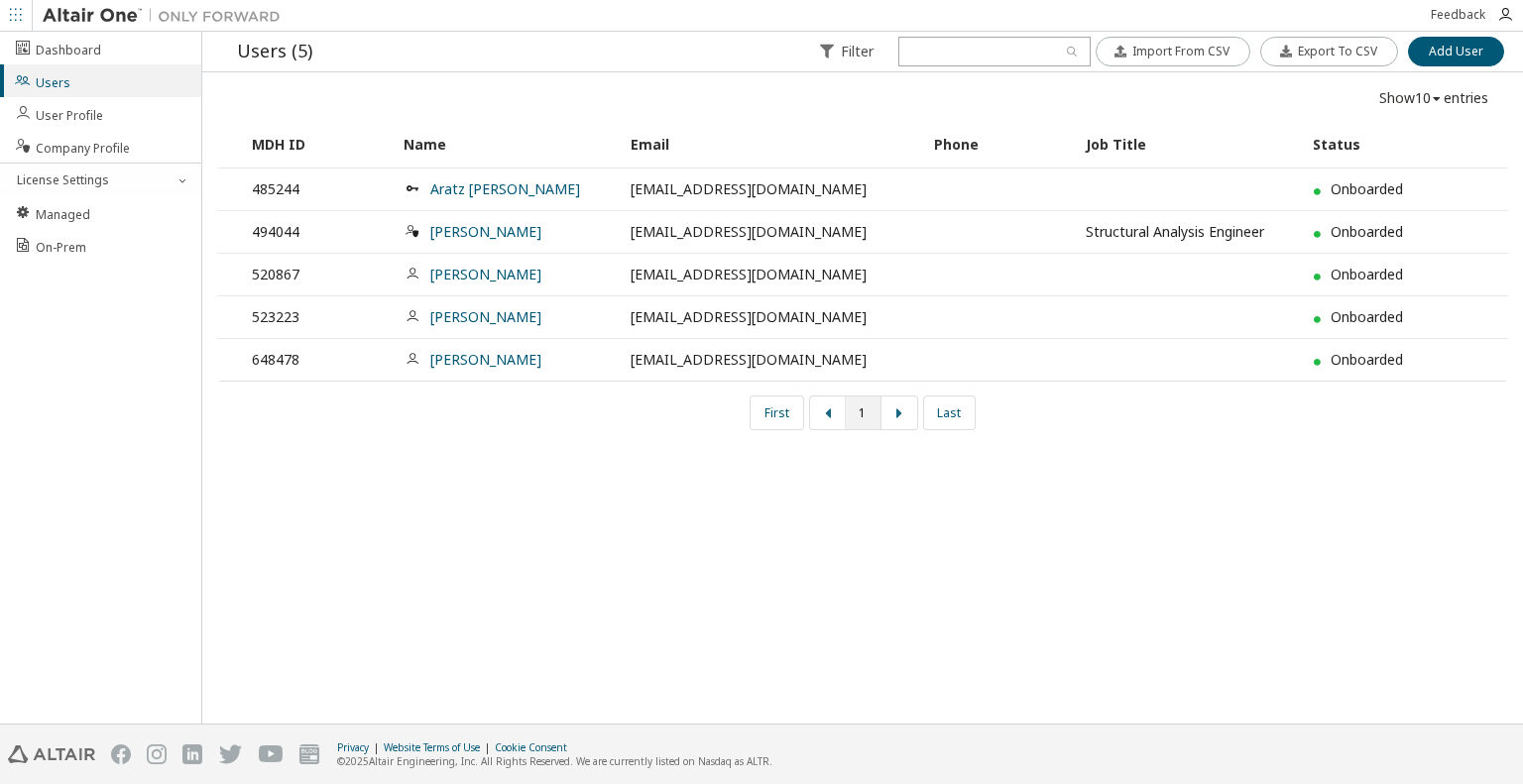 click on "Users (5) Filter Import From CSV  Export To CSV  Add User Import From CSV  Export To CSV  Add User Show  10 10 30 50 100 entries MDH ID Name Email Phone Job Title Status 485244 Aratz [PERSON_NAME] [EMAIL_ADDRESS][DOMAIN_NAME] Onboarded 494044 [PERSON_NAME] [EMAIL_ADDRESS][DOMAIN_NAME] Structural Analysis Engineer Onboarded 520867 [PERSON_NAME] [EMAIL_ADDRESS][DOMAIN_NAME] Onboarded 523223 [PERSON_NAME] [EMAIL_ADDRESS][DOMAIN_NAME] Onboarded 648478 [PERSON_NAME] [PERSON_NAME][EMAIL_ADDRESS][DOMAIN_NAME] Onboarded First 1 Last" at bounding box center [863, 378] 